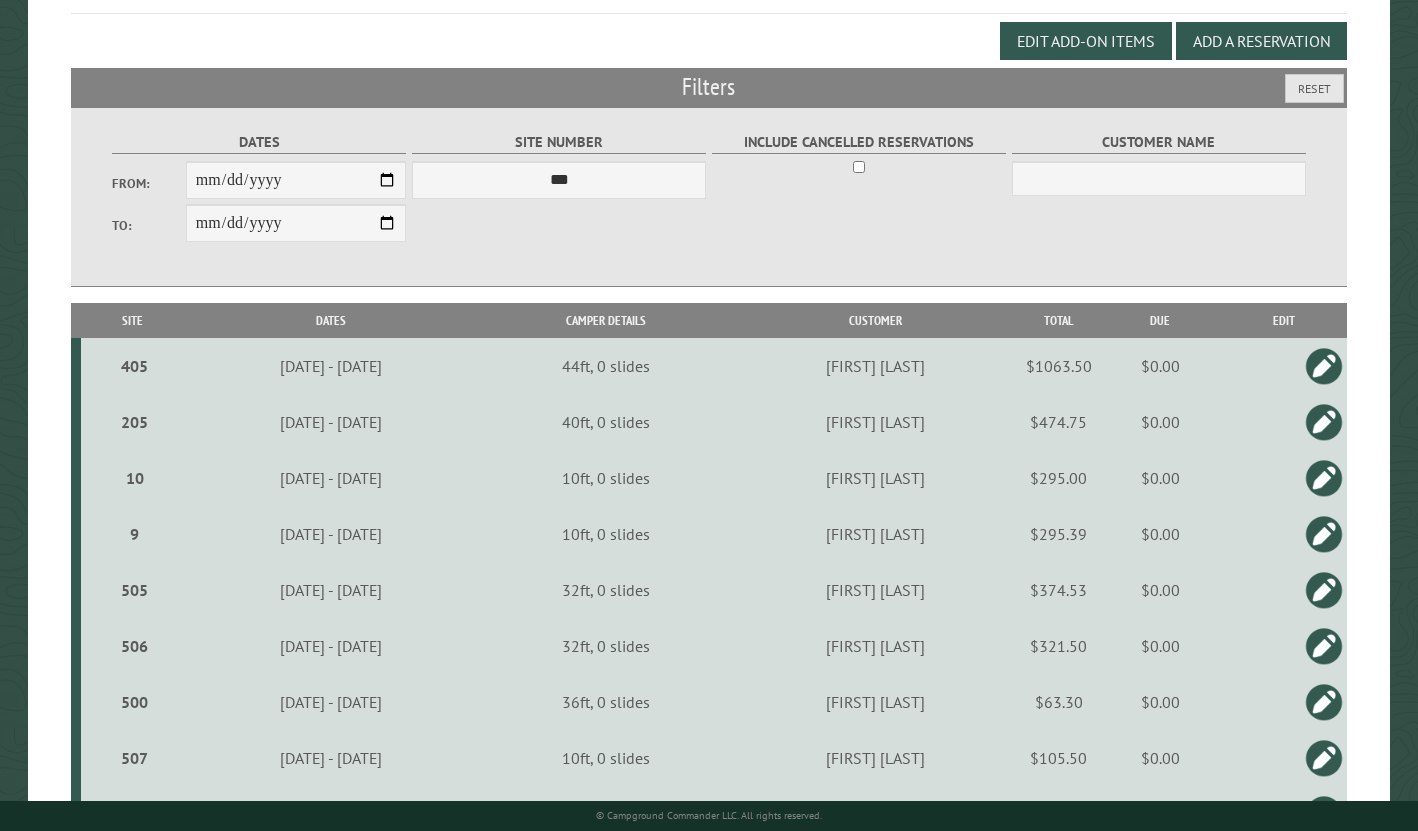 scroll, scrollTop: 210, scrollLeft: 0, axis: vertical 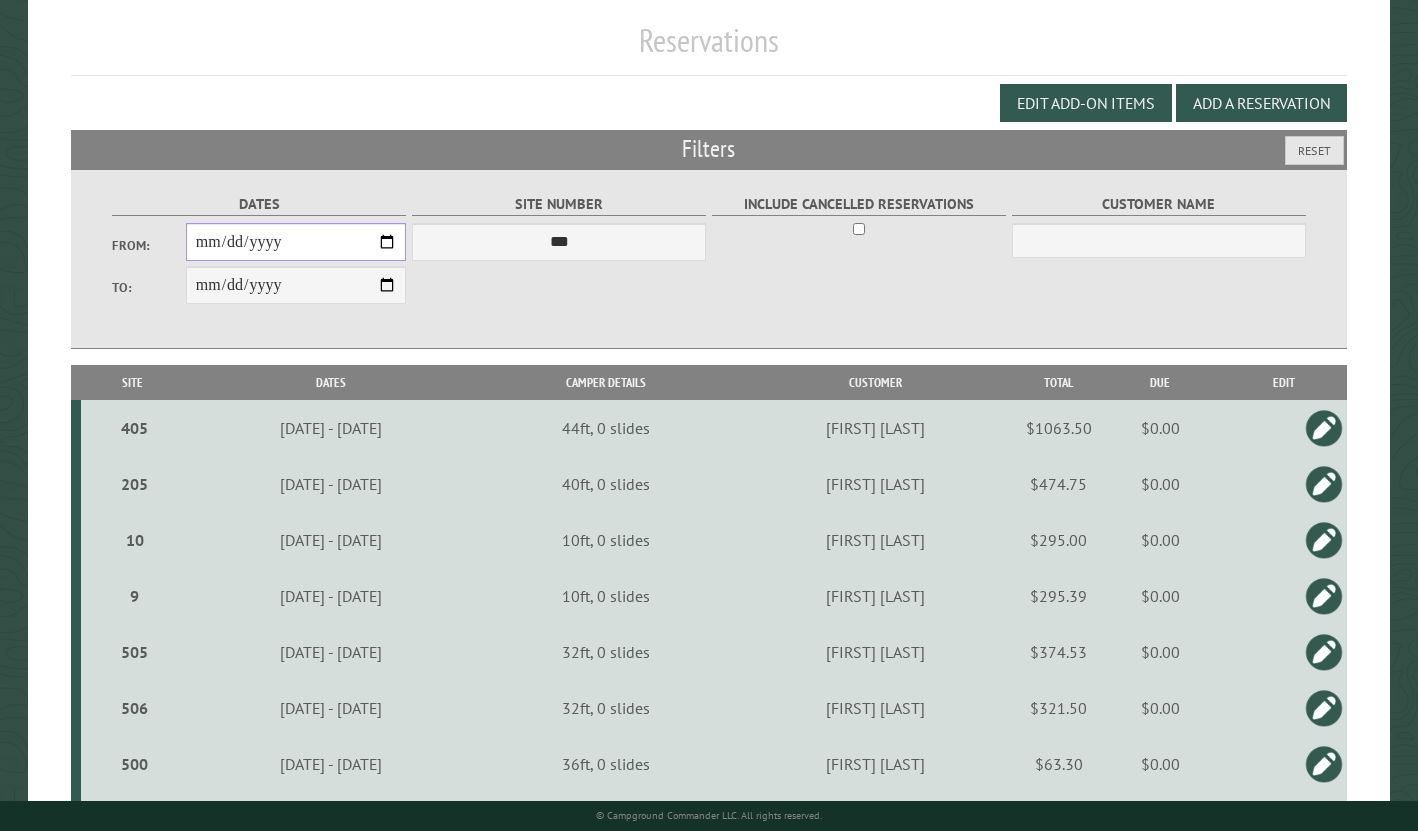 click on "**********" at bounding box center (296, 242) 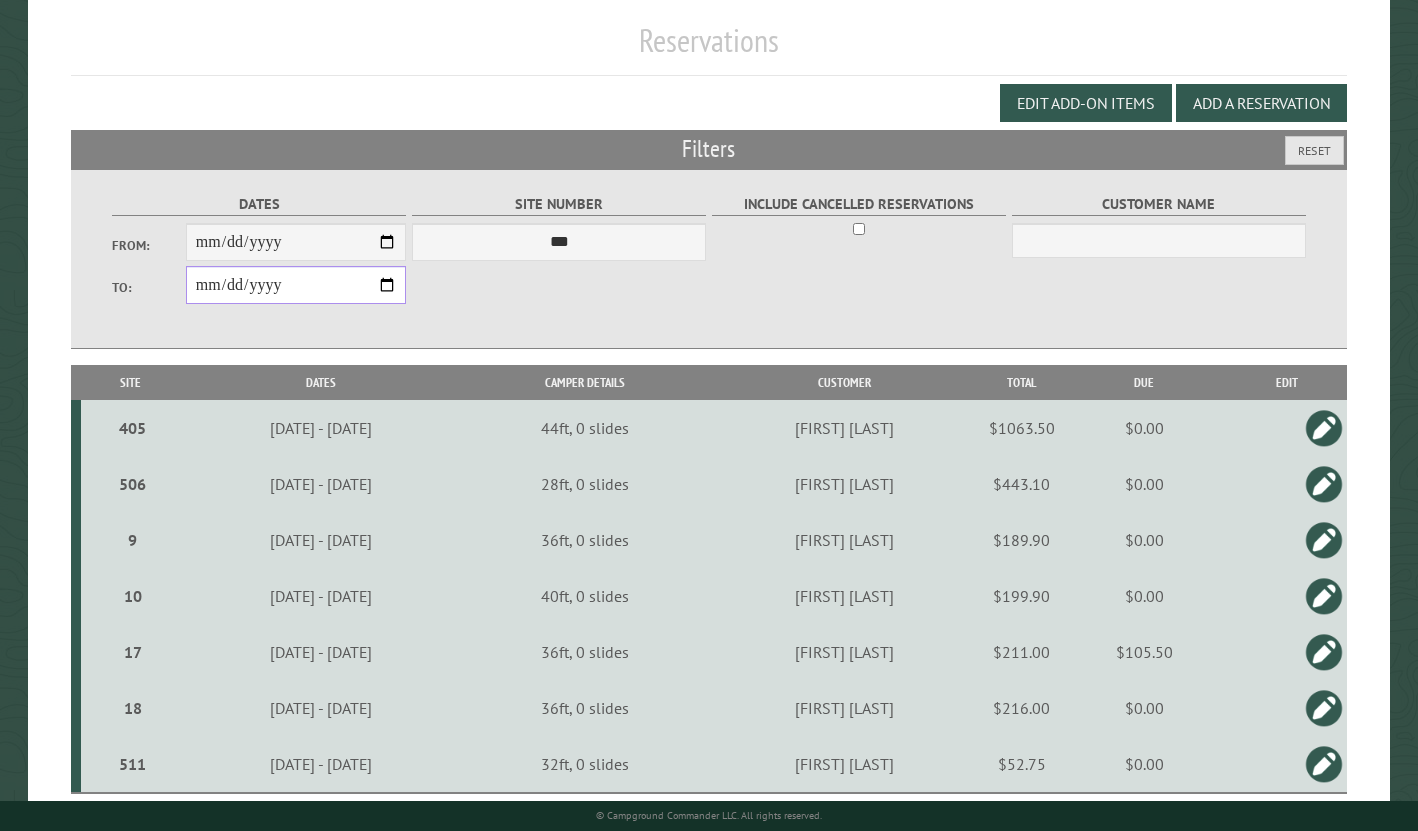 click on "**********" at bounding box center (296, 285) 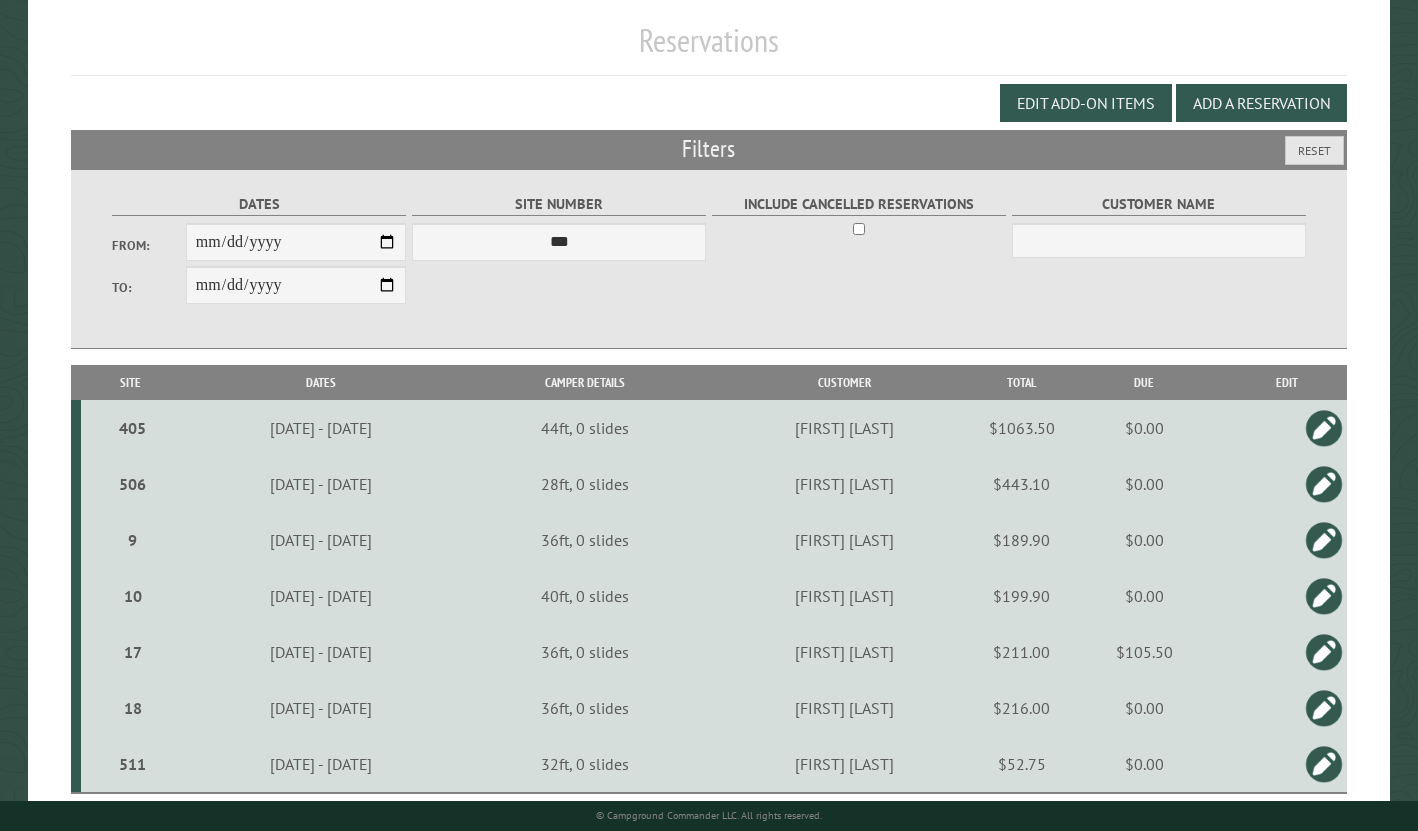 click on "**********" at bounding box center [709, 259] 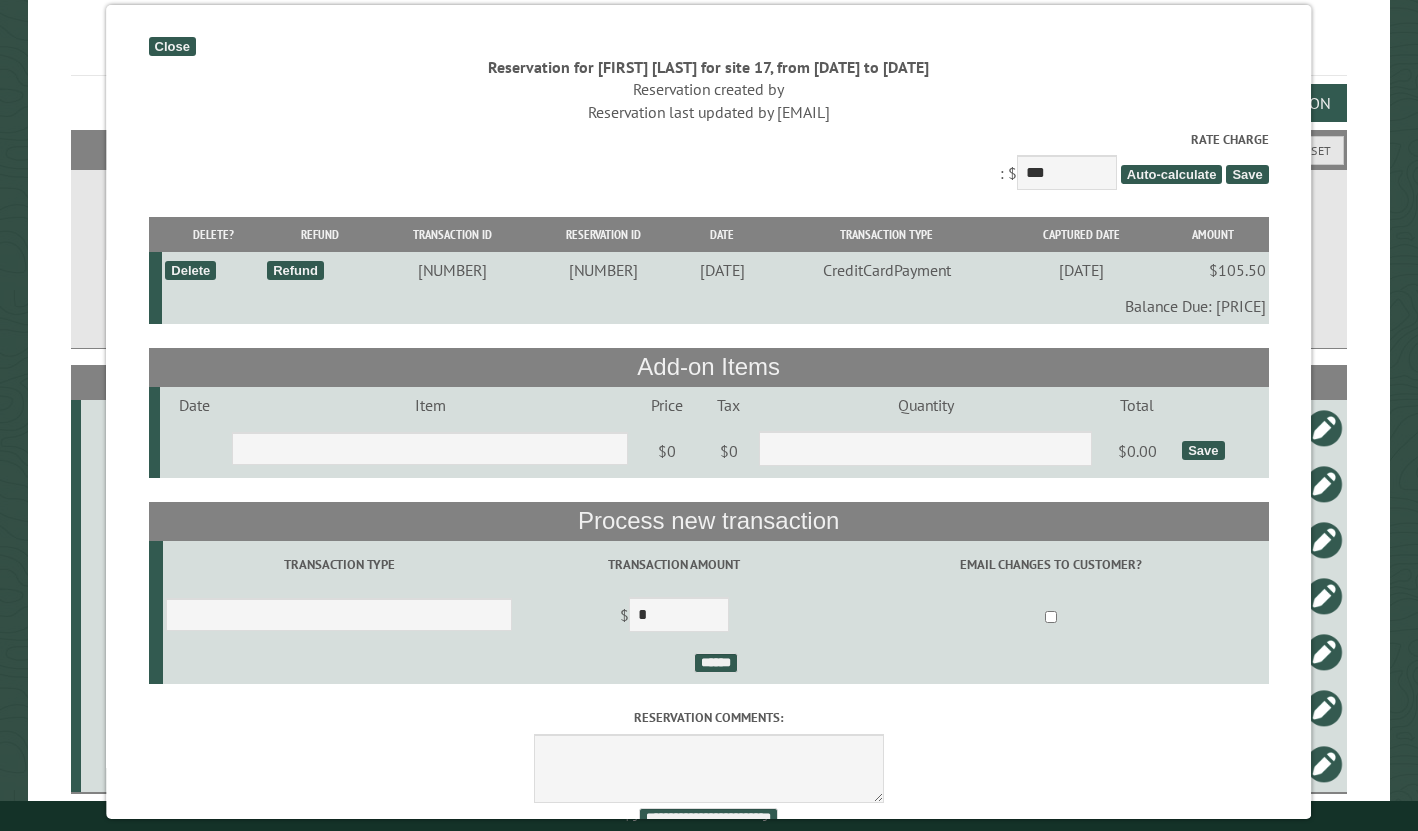scroll, scrollTop: 0, scrollLeft: 0, axis: both 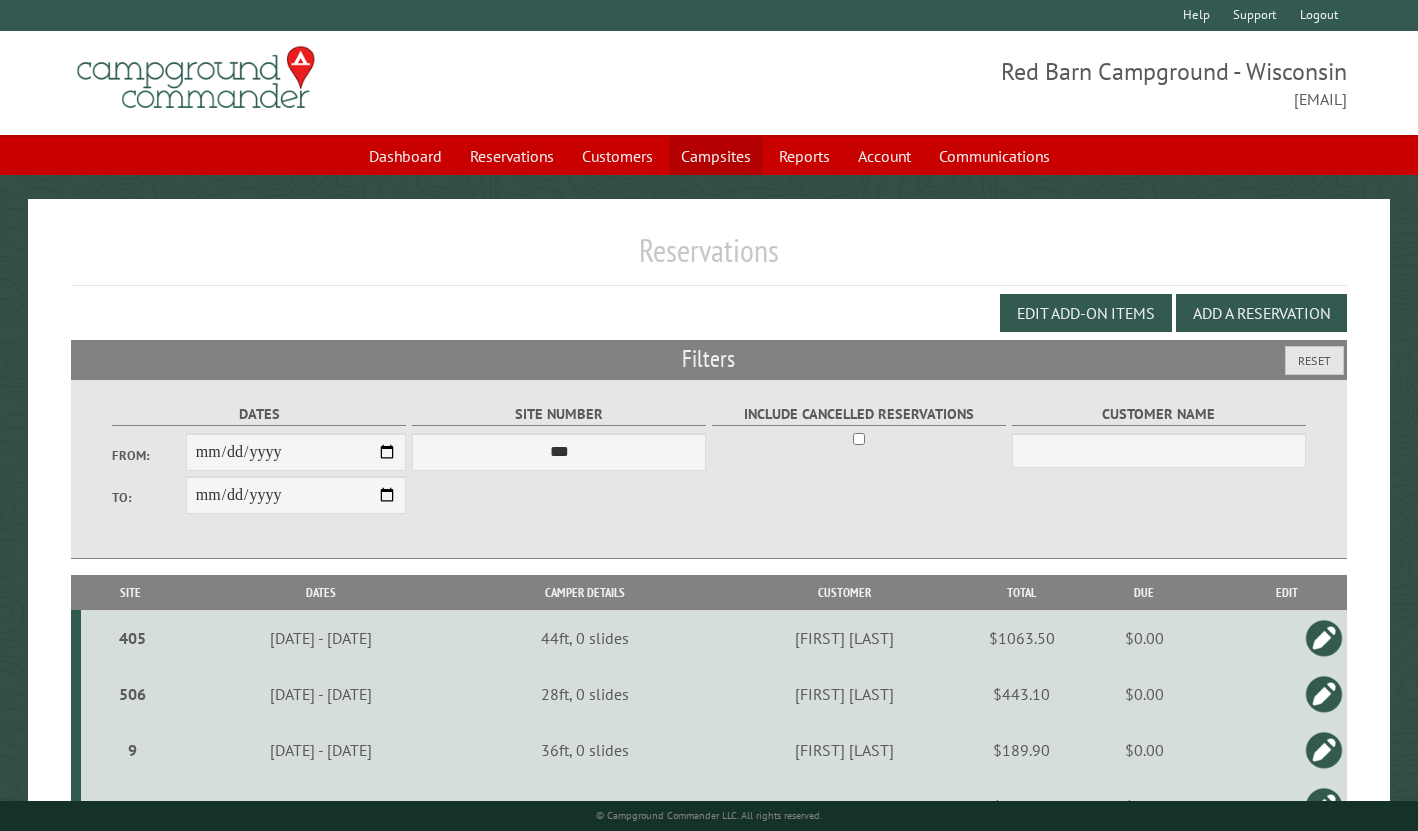 click on "Campsites" at bounding box center (716, 156) 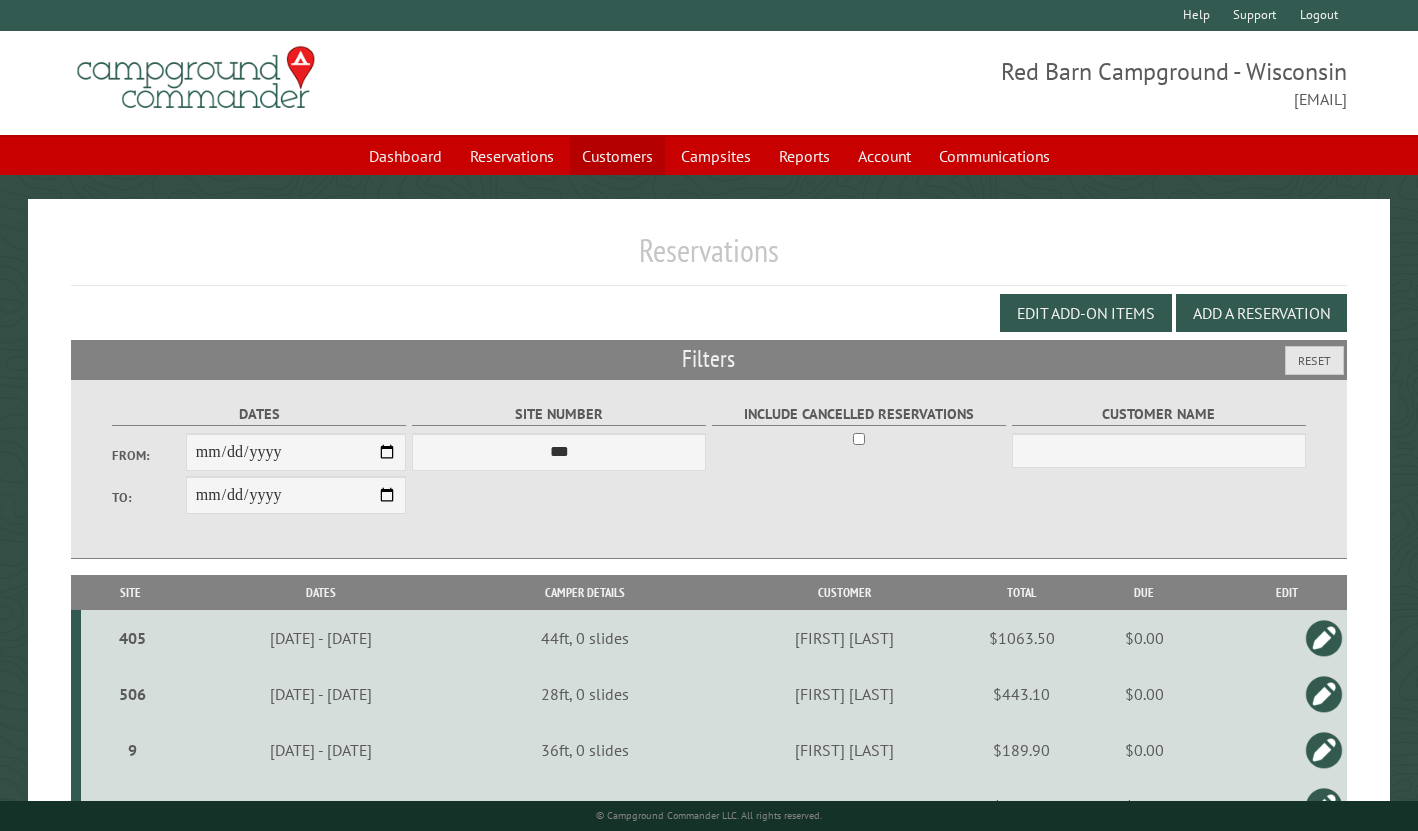 click on "Customers" at bounding box center [617, 156] 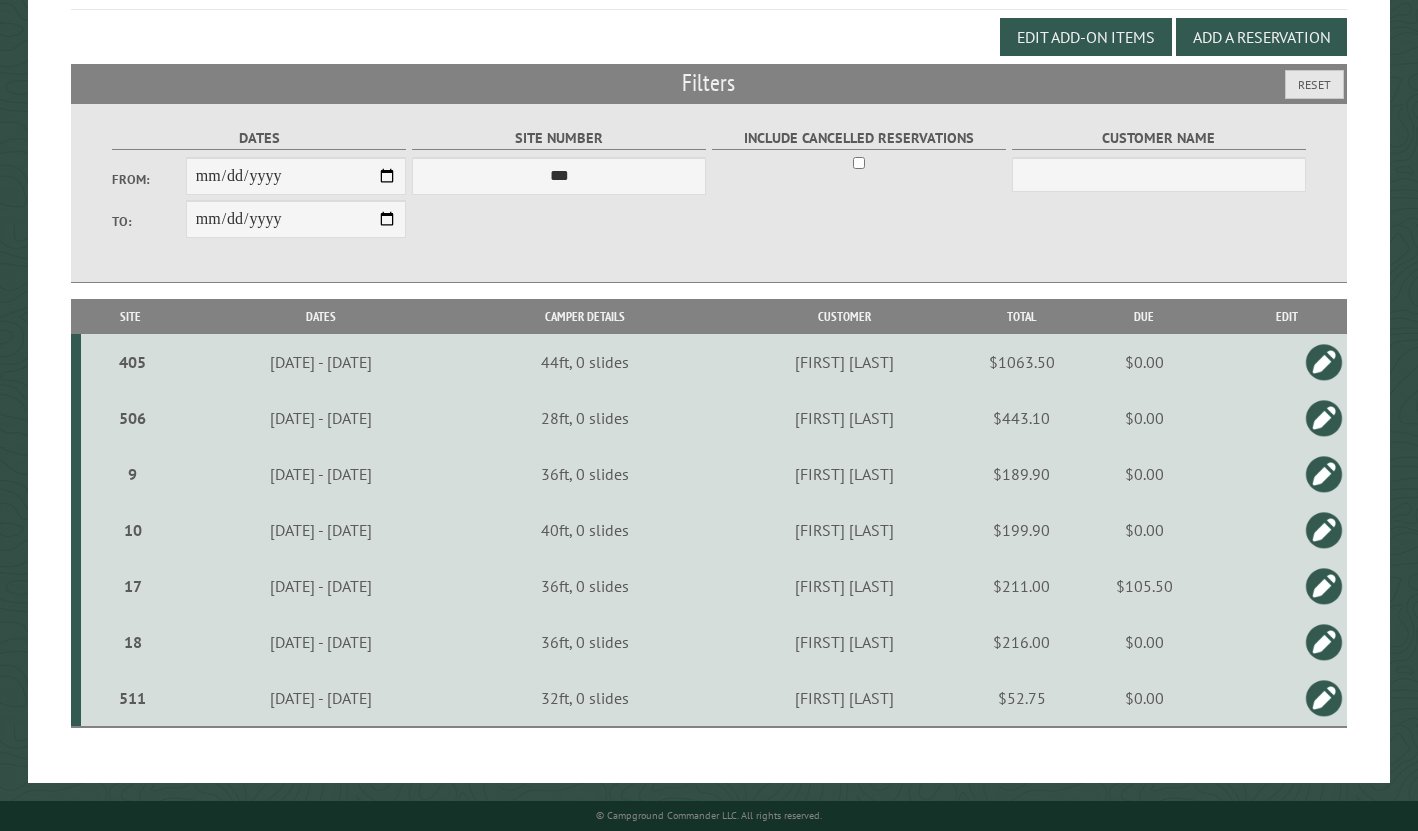 scroll, scrollTop: 279, scrollLeft: 0, axis: vertical 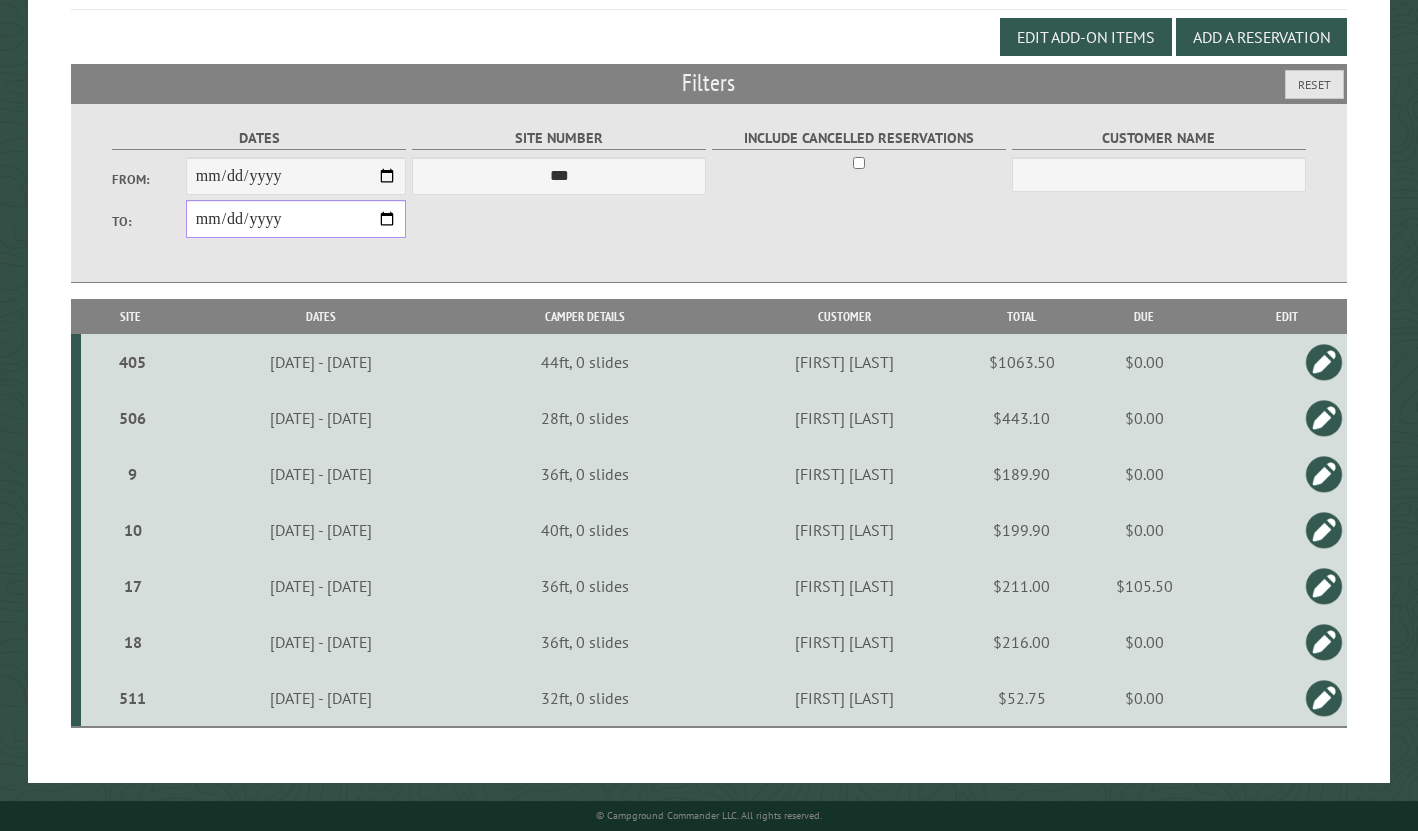 click on "**********" at bounding box center [296, 219] 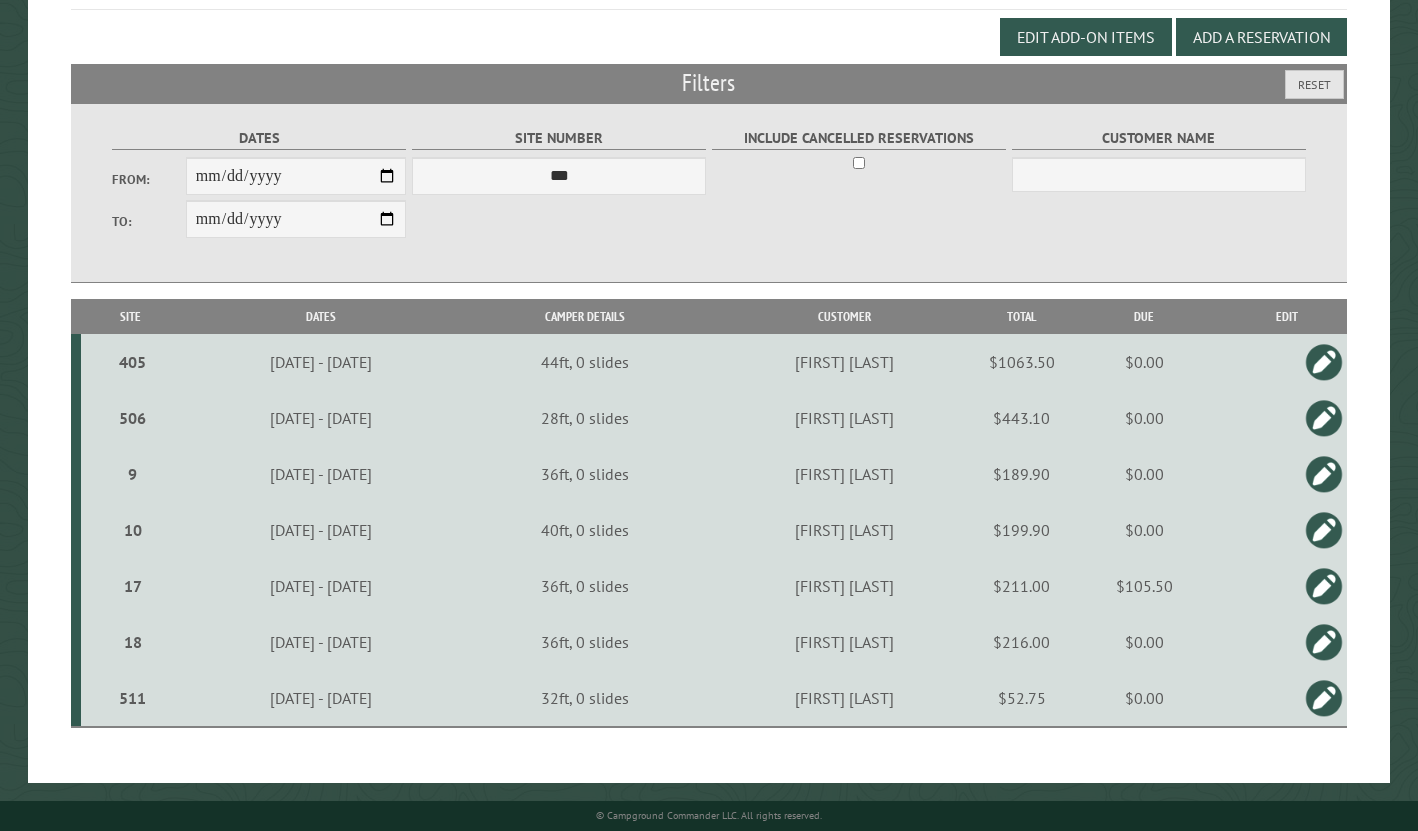 click on "**********" at bounding box center (259, 193) 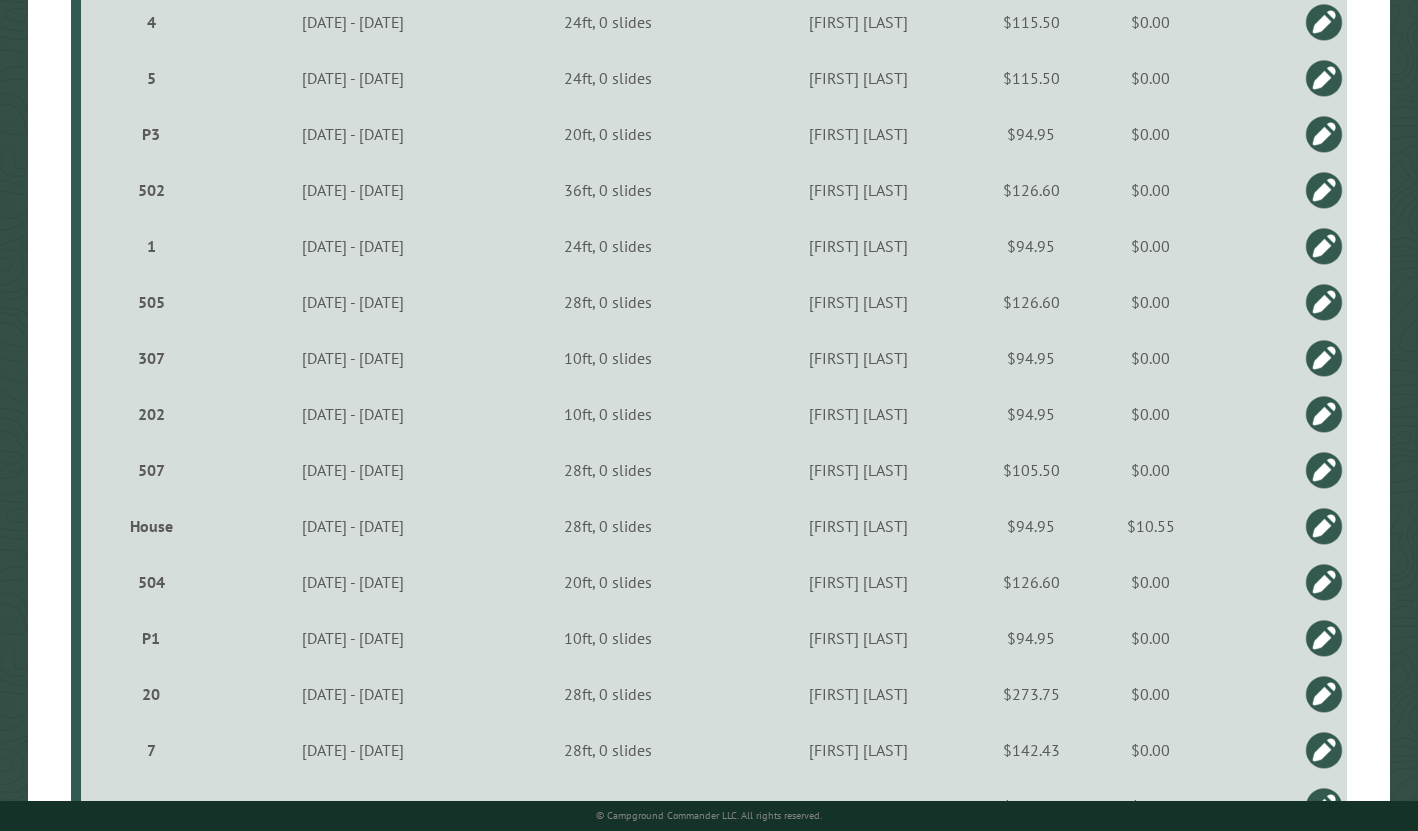 scroll, scrollTop: 1849, scrollLeft: 0, axis: vertical 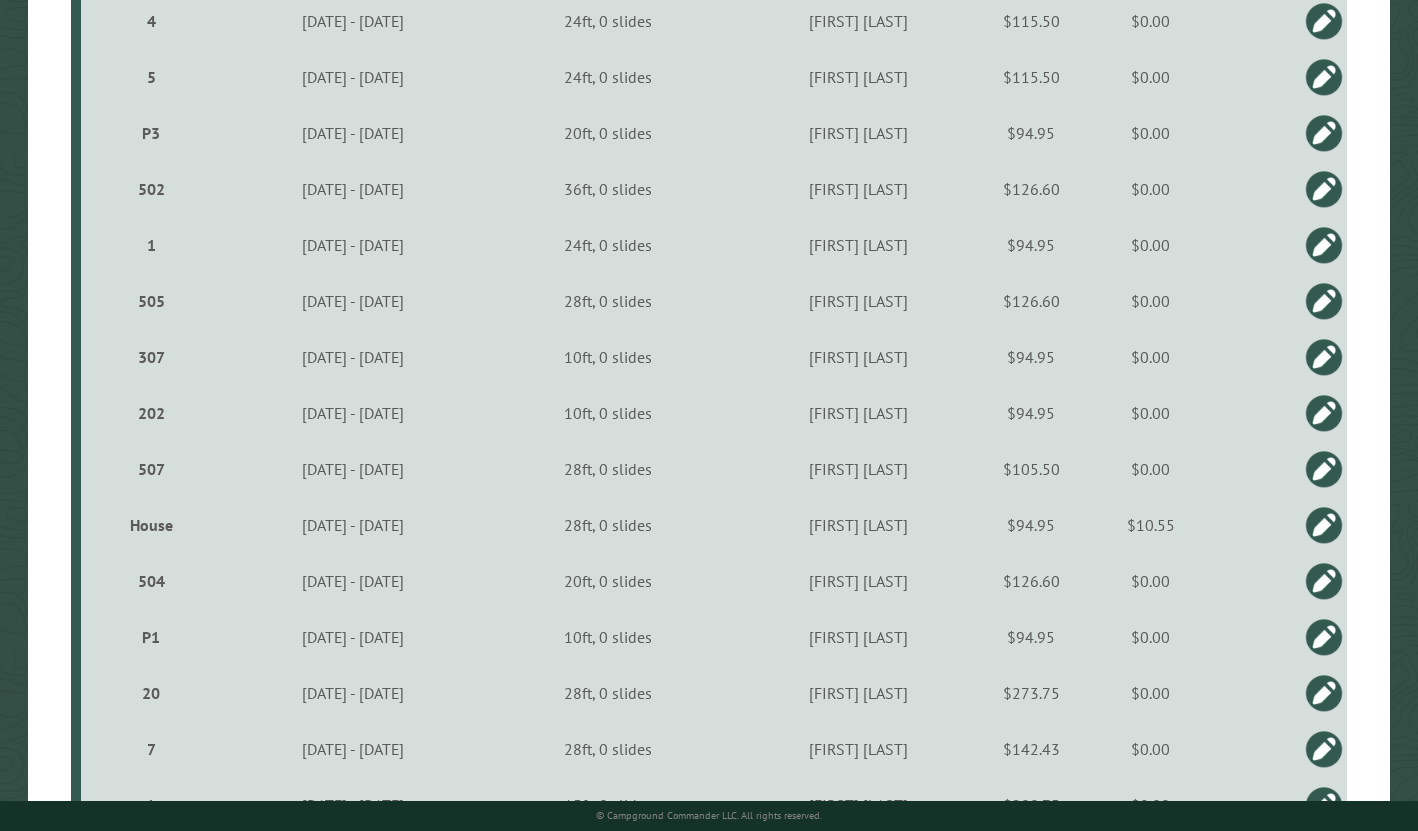click on "$10.55" at bounding box center (1150, 525) 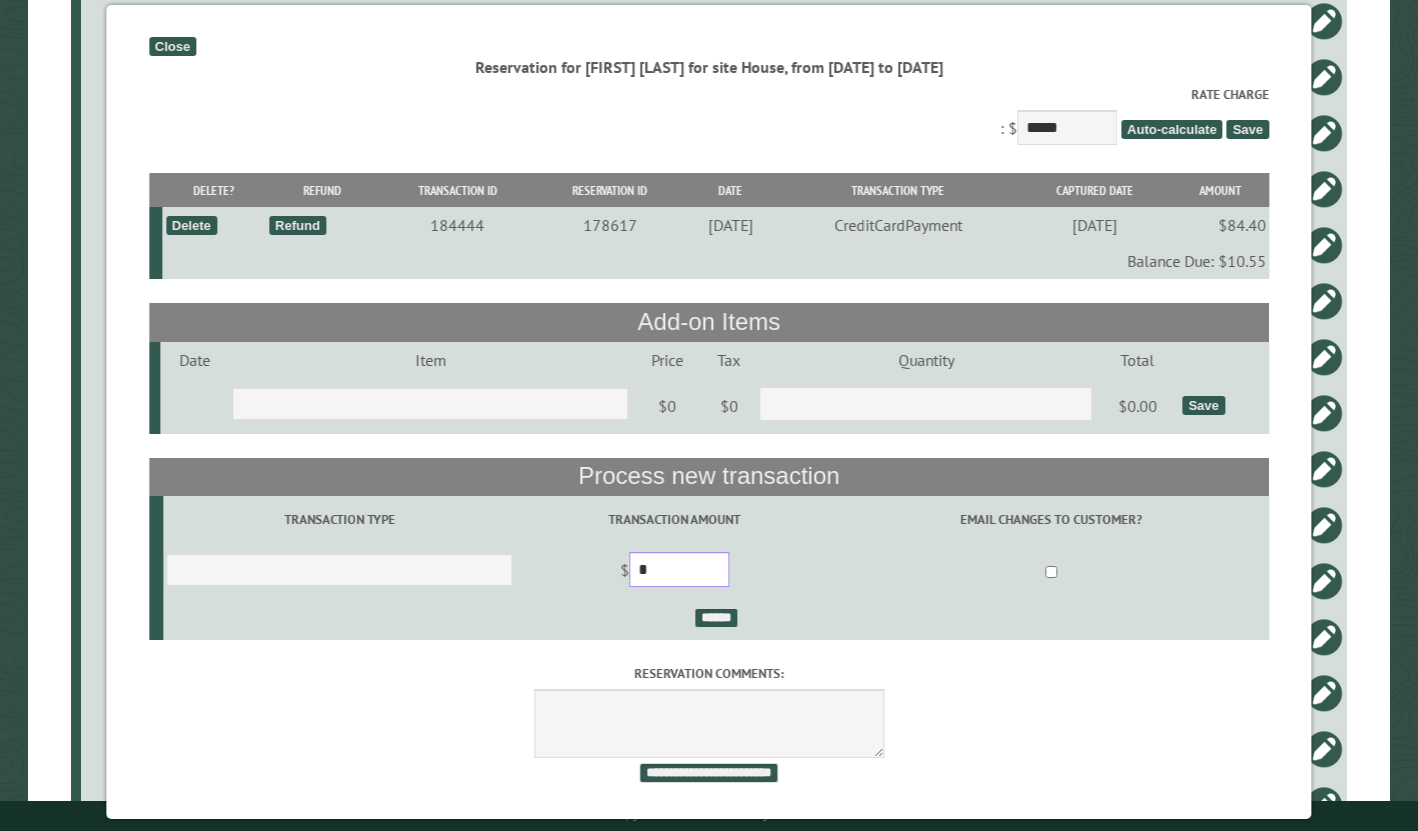 click on "*" at bounding box center [679, 569] 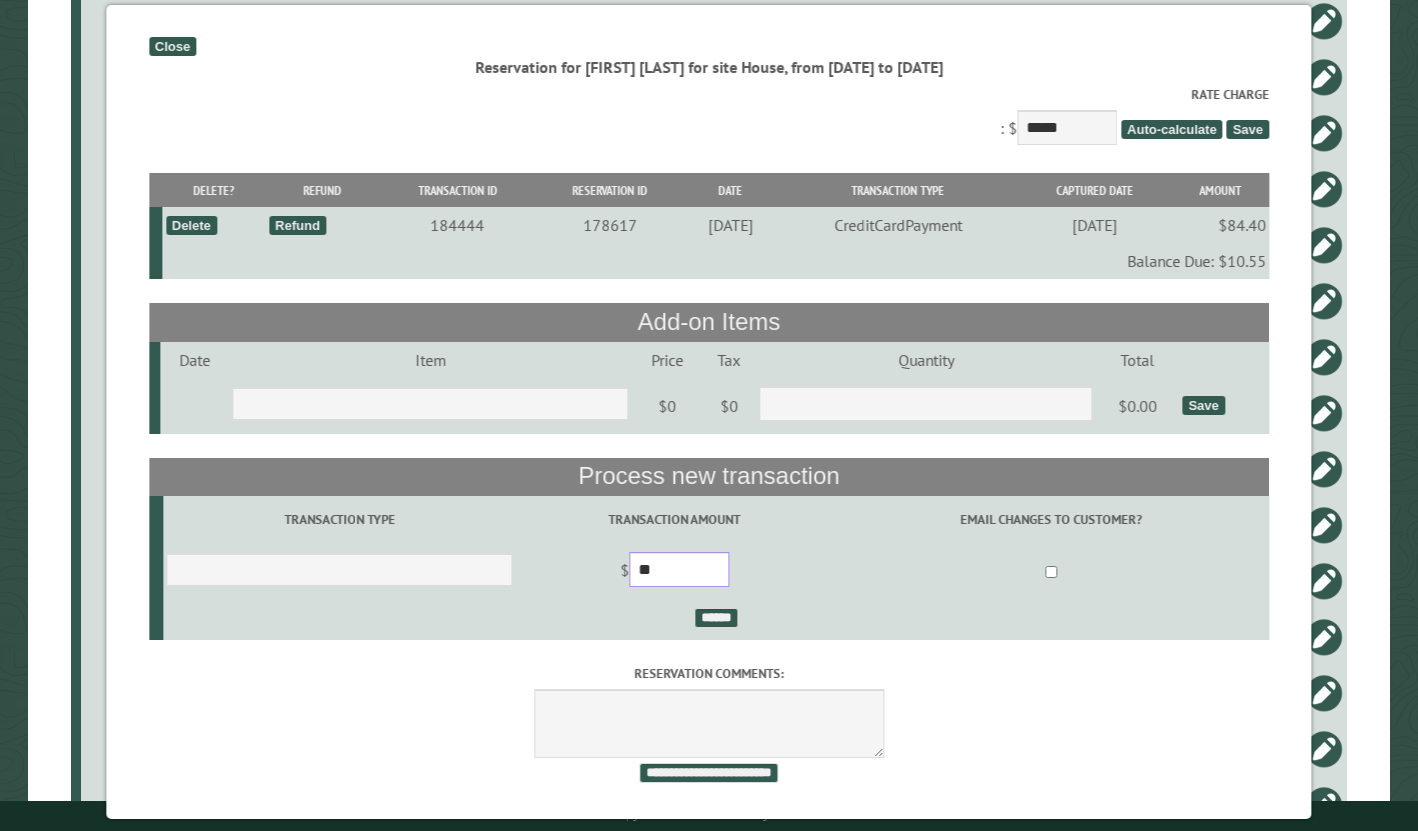 type on "*" 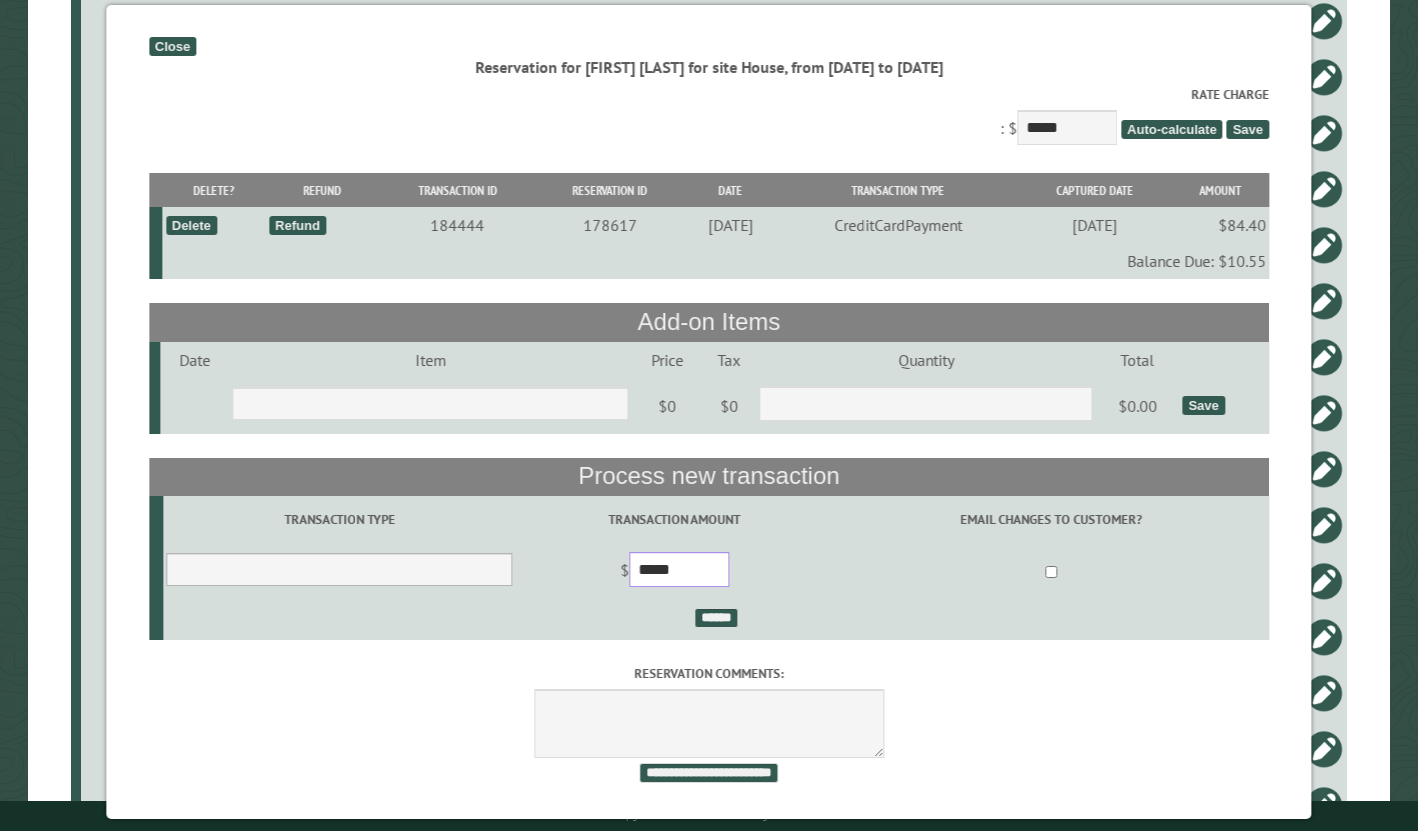 type on "*****" 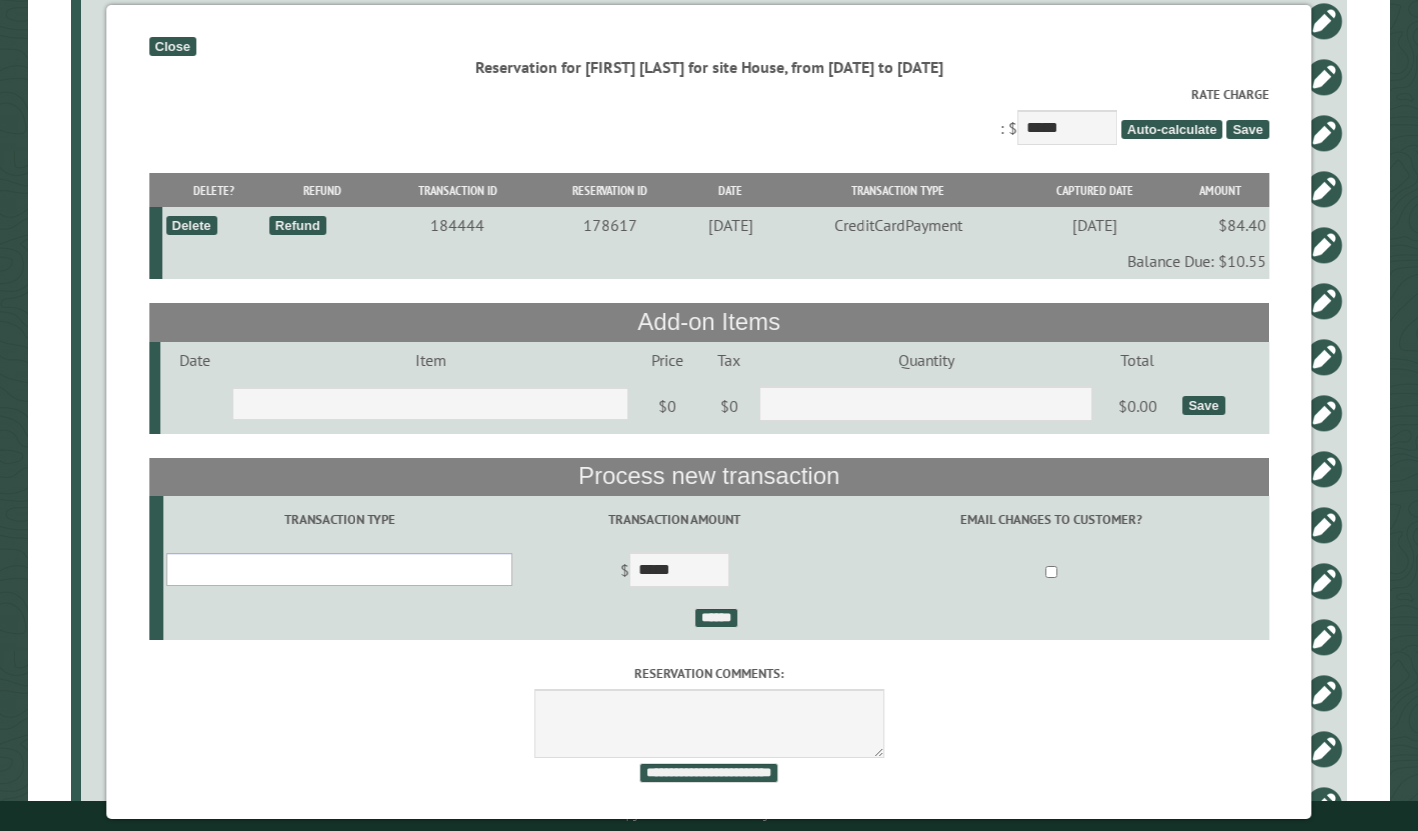select on "*" 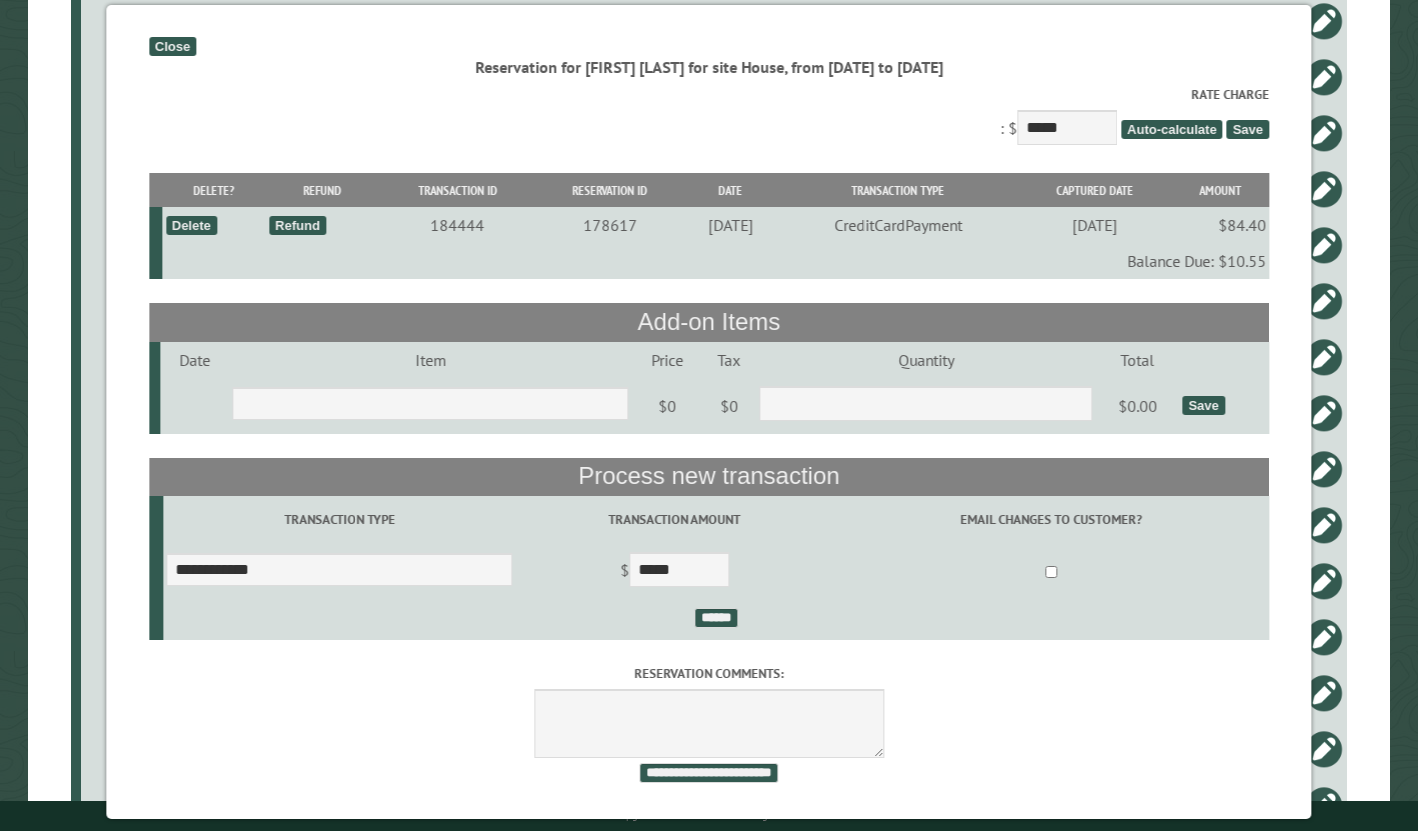click on "******" at bounding box center [716, 618] 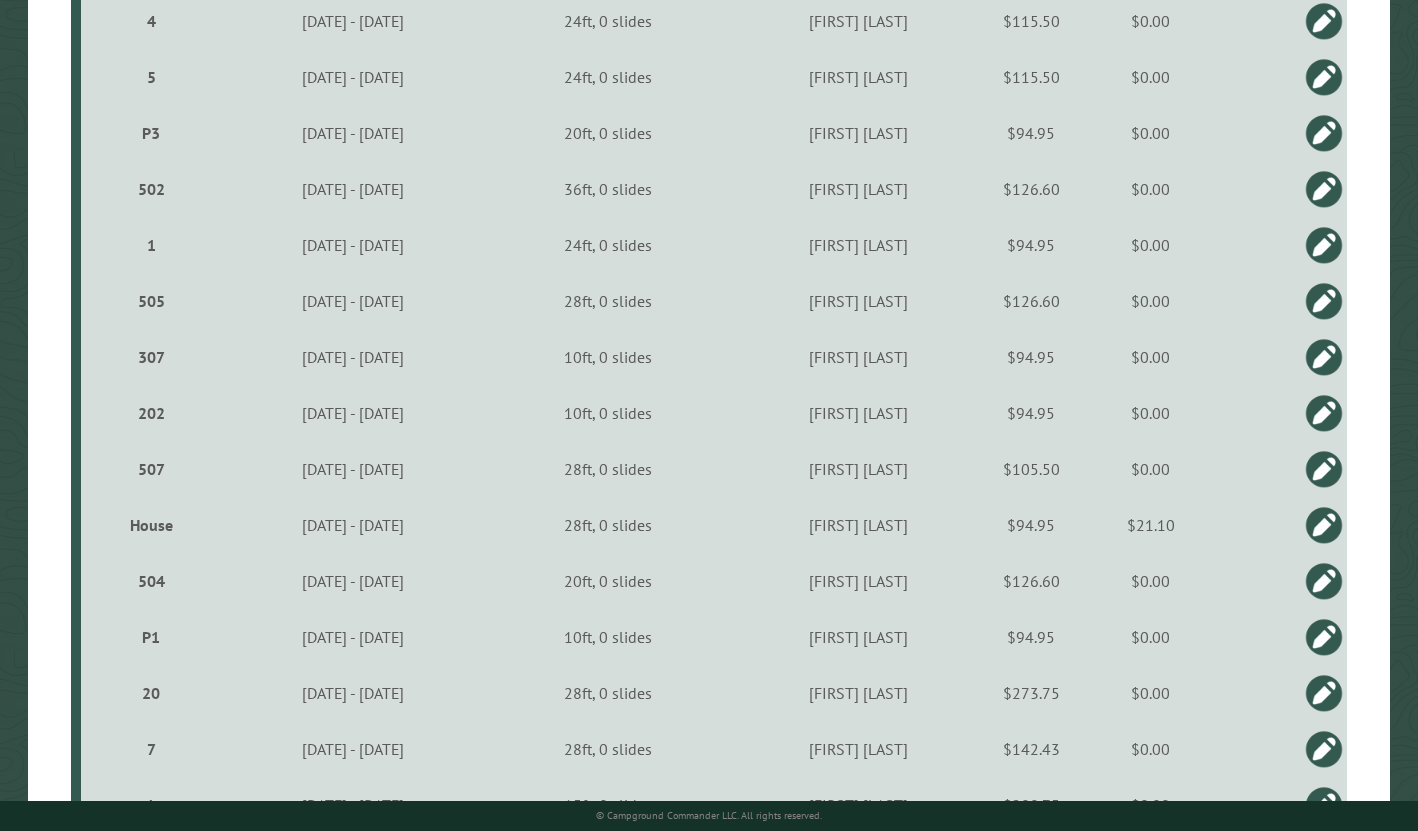scroll, scrollTop: 1916, scrollLeft: 0, axis: vertical 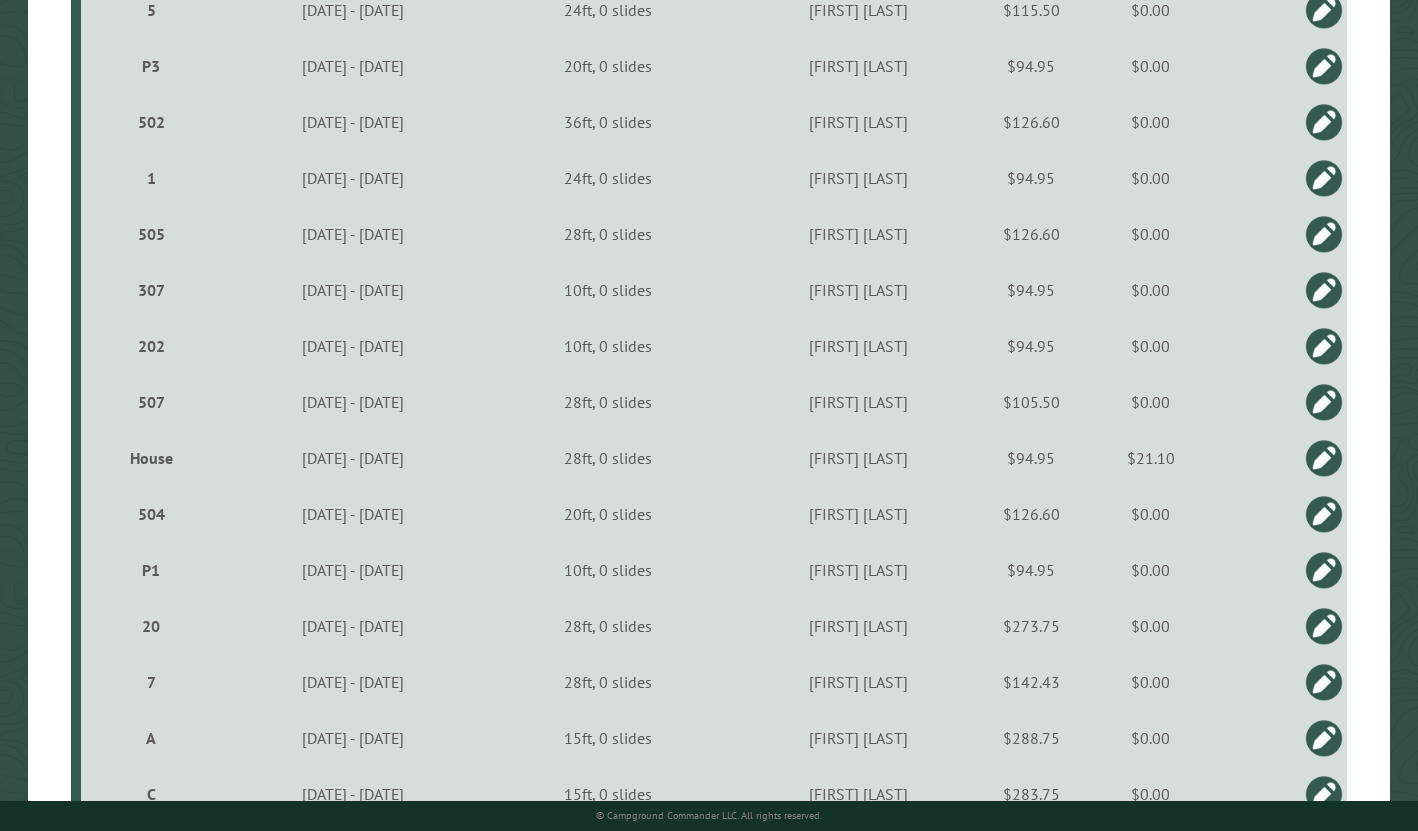 click on "$94.95" at bounding box center (1031, 458) 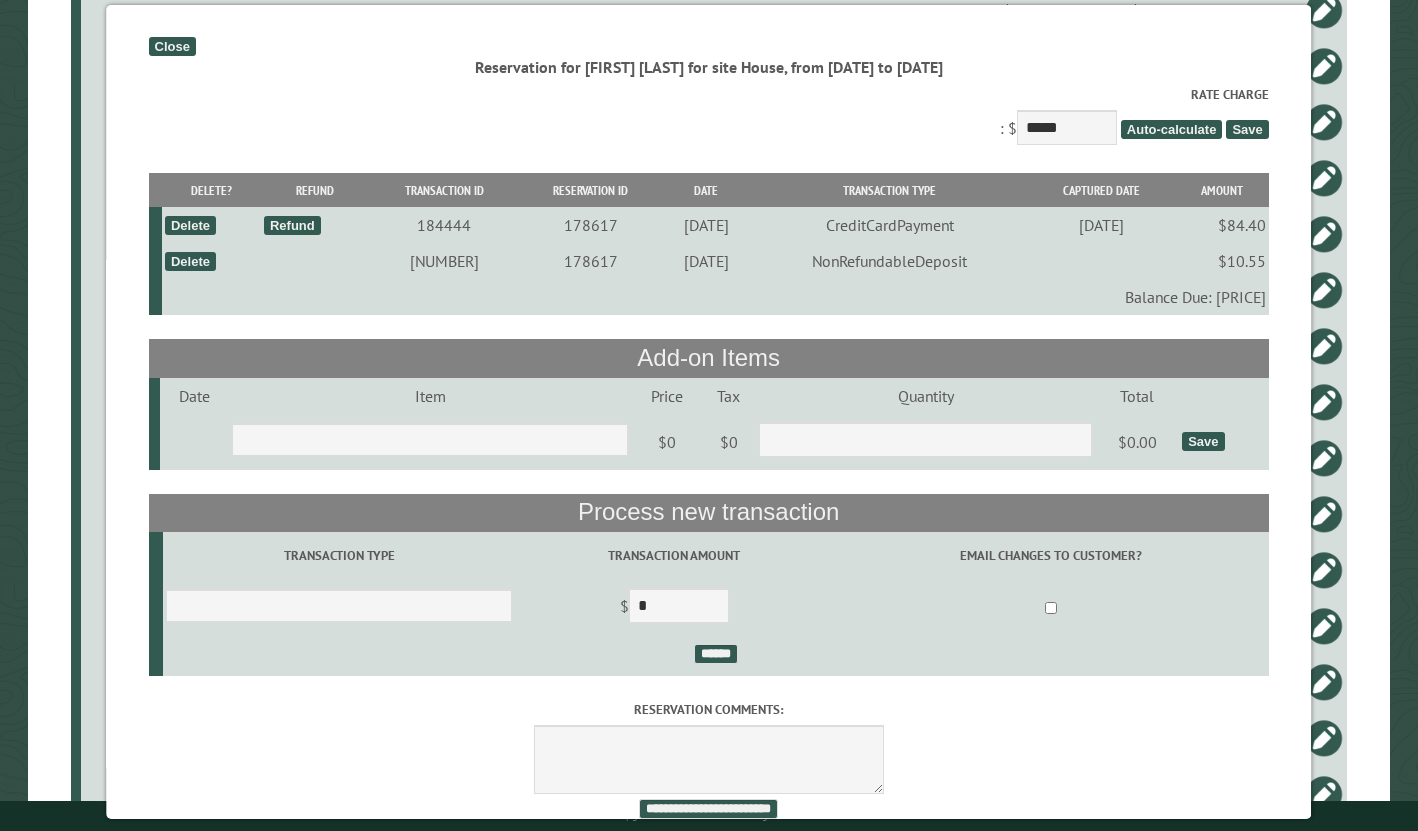 click on "Delete" at bounding box center (190, 261) 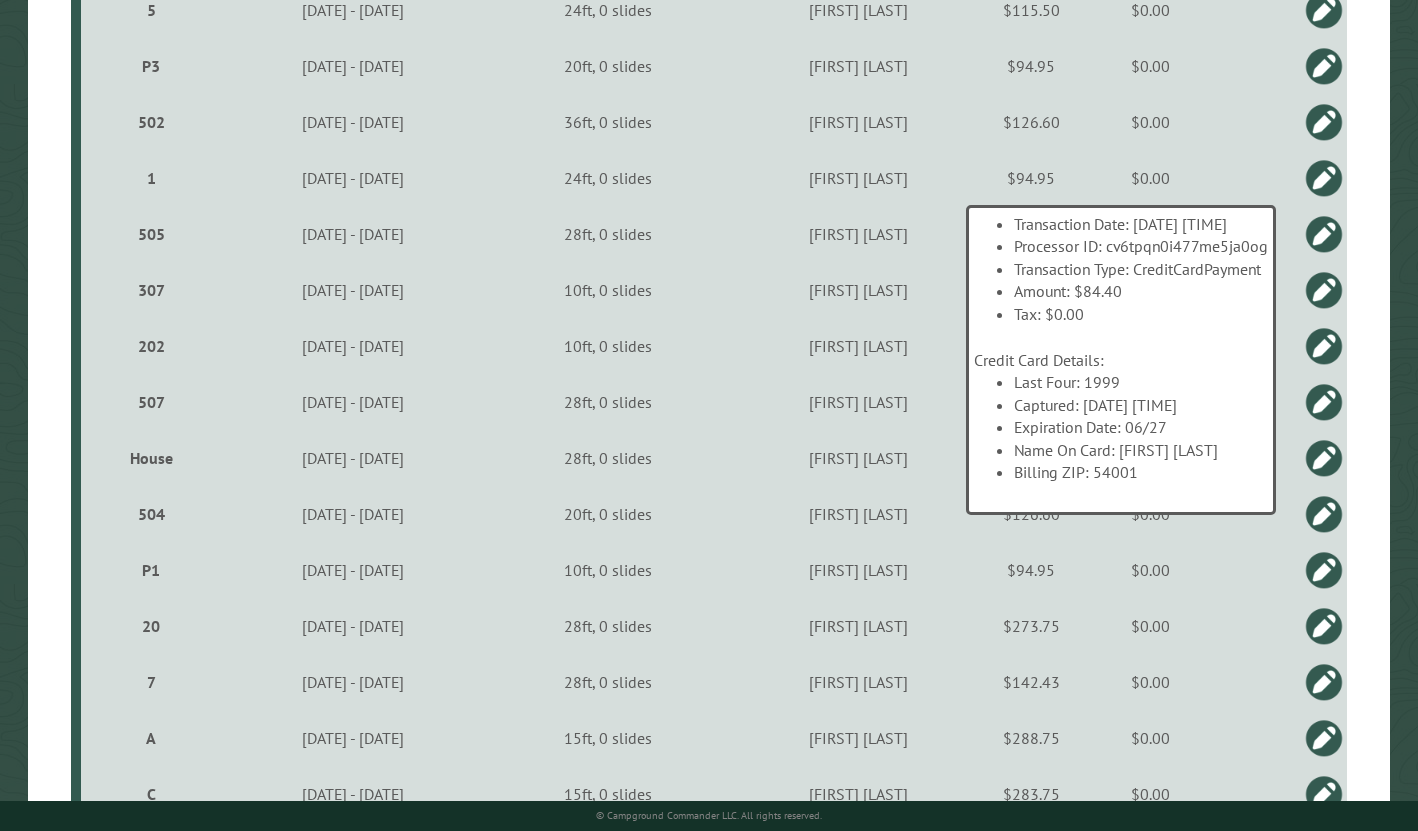 click on "[FIRST] [LAST]" at bounding box center [859, 402] 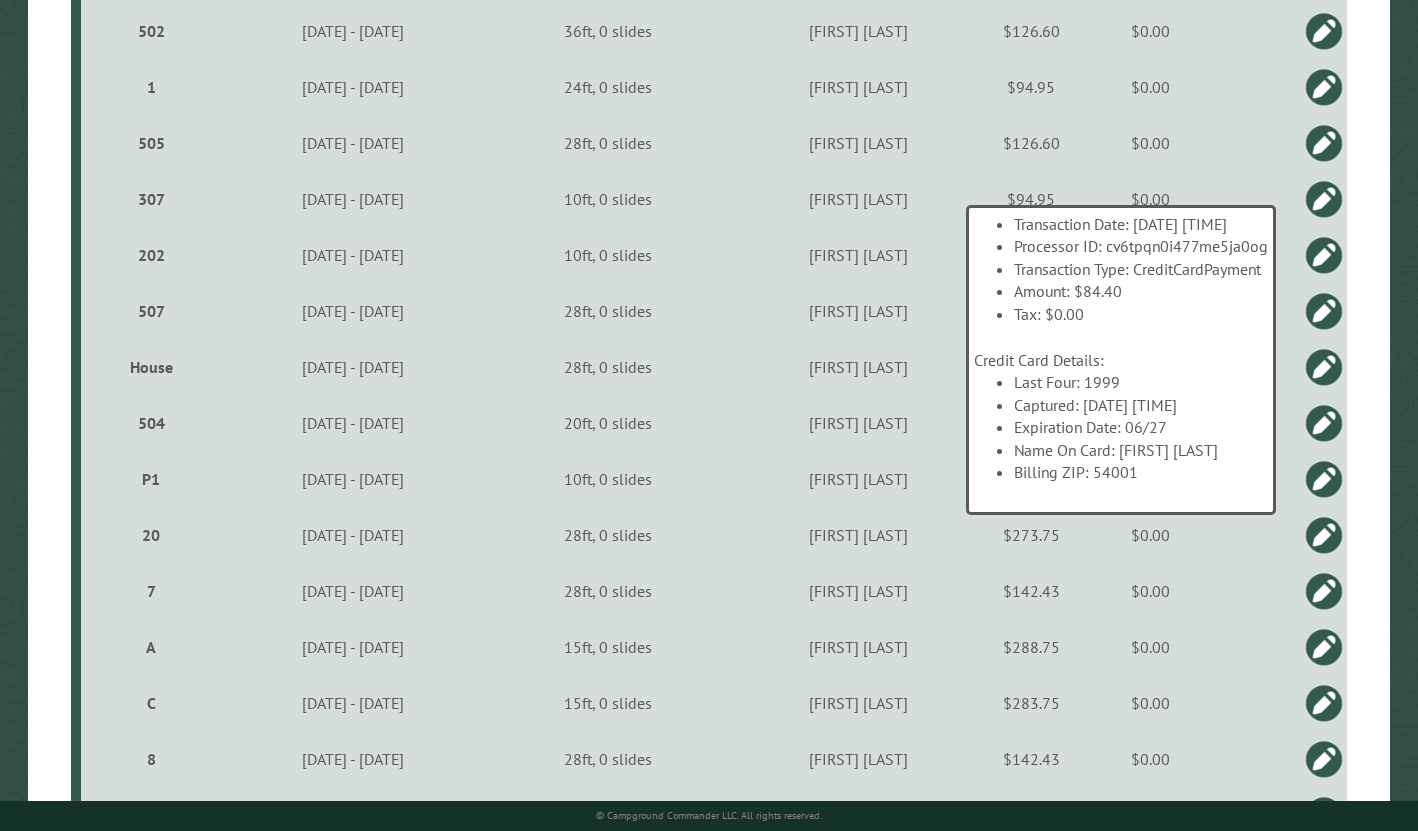 scroll, scrollTop: 2035, scrollLeft: 0, axis: vertical 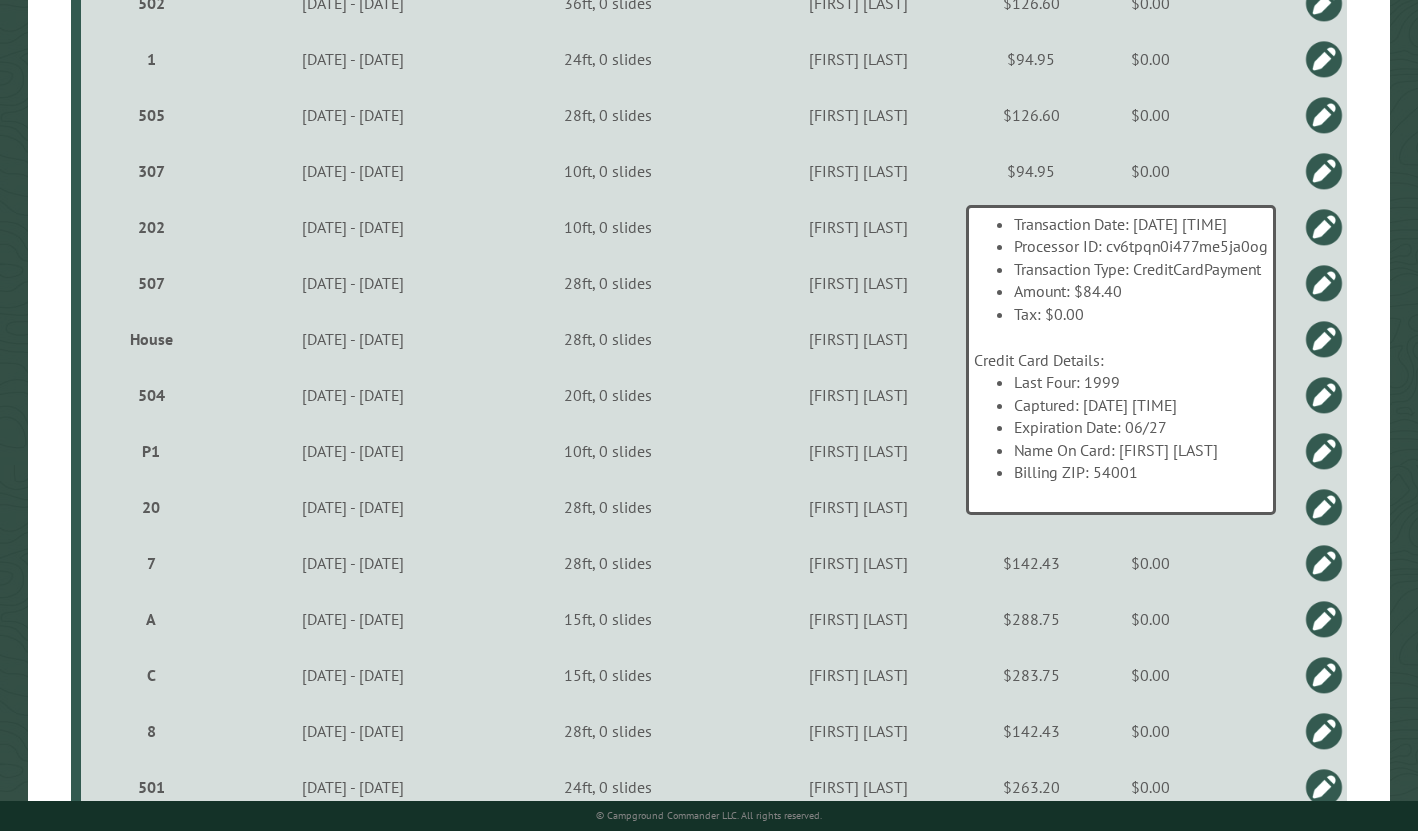 click on "**********" at bounding box center [708, -202] 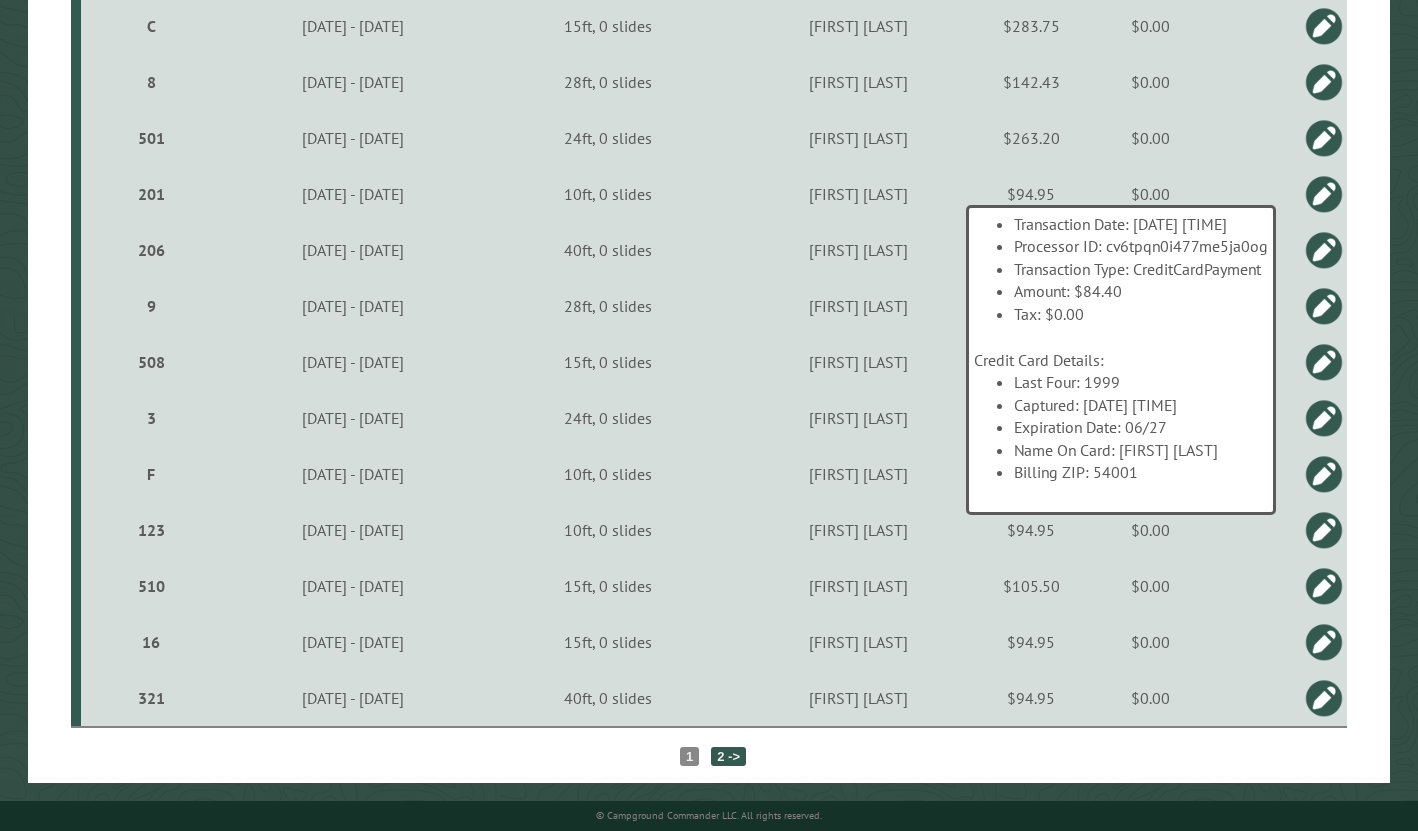 scroll, scrollTop: 2687, scrollLeft: 0, axis: vertical 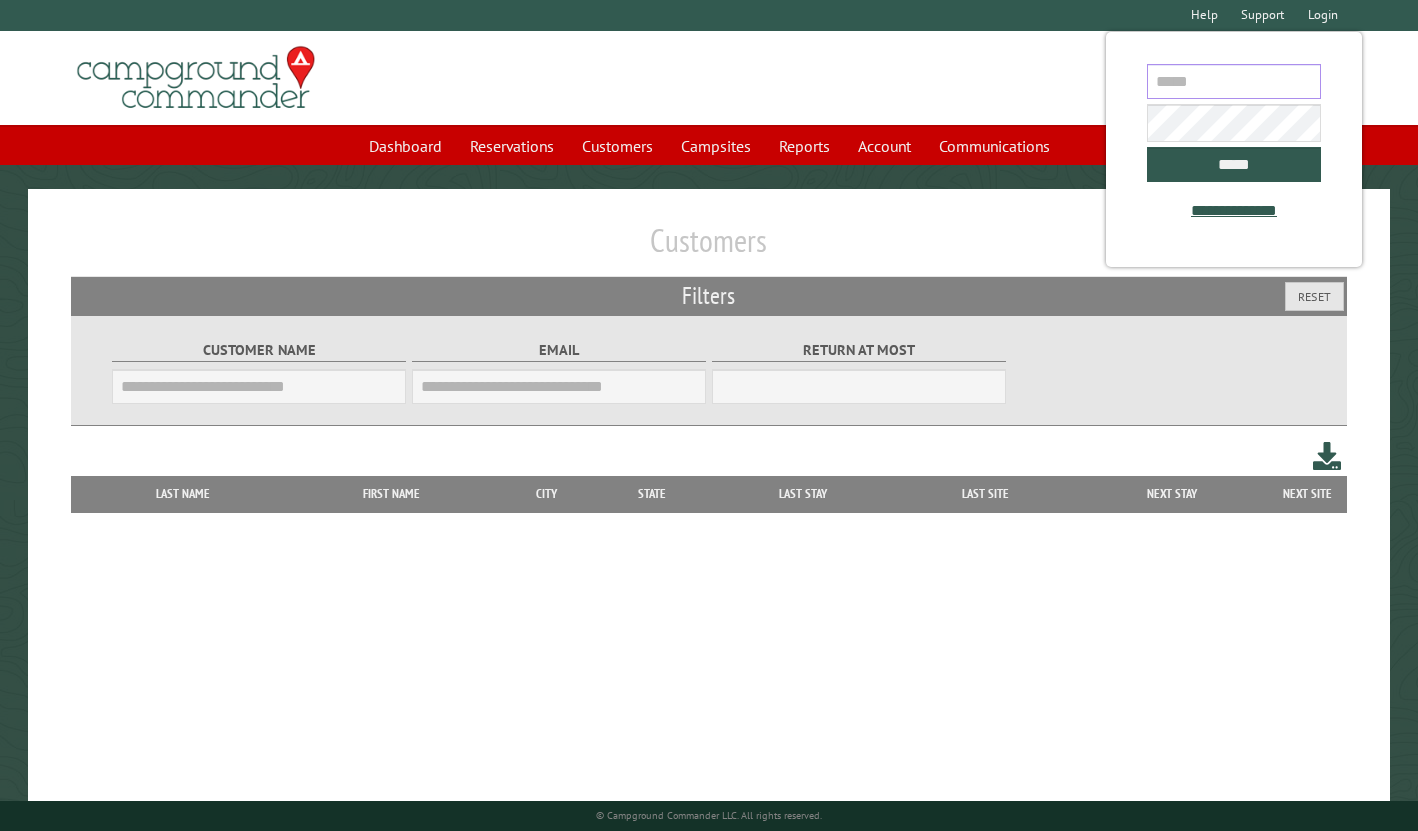 type on "**********" 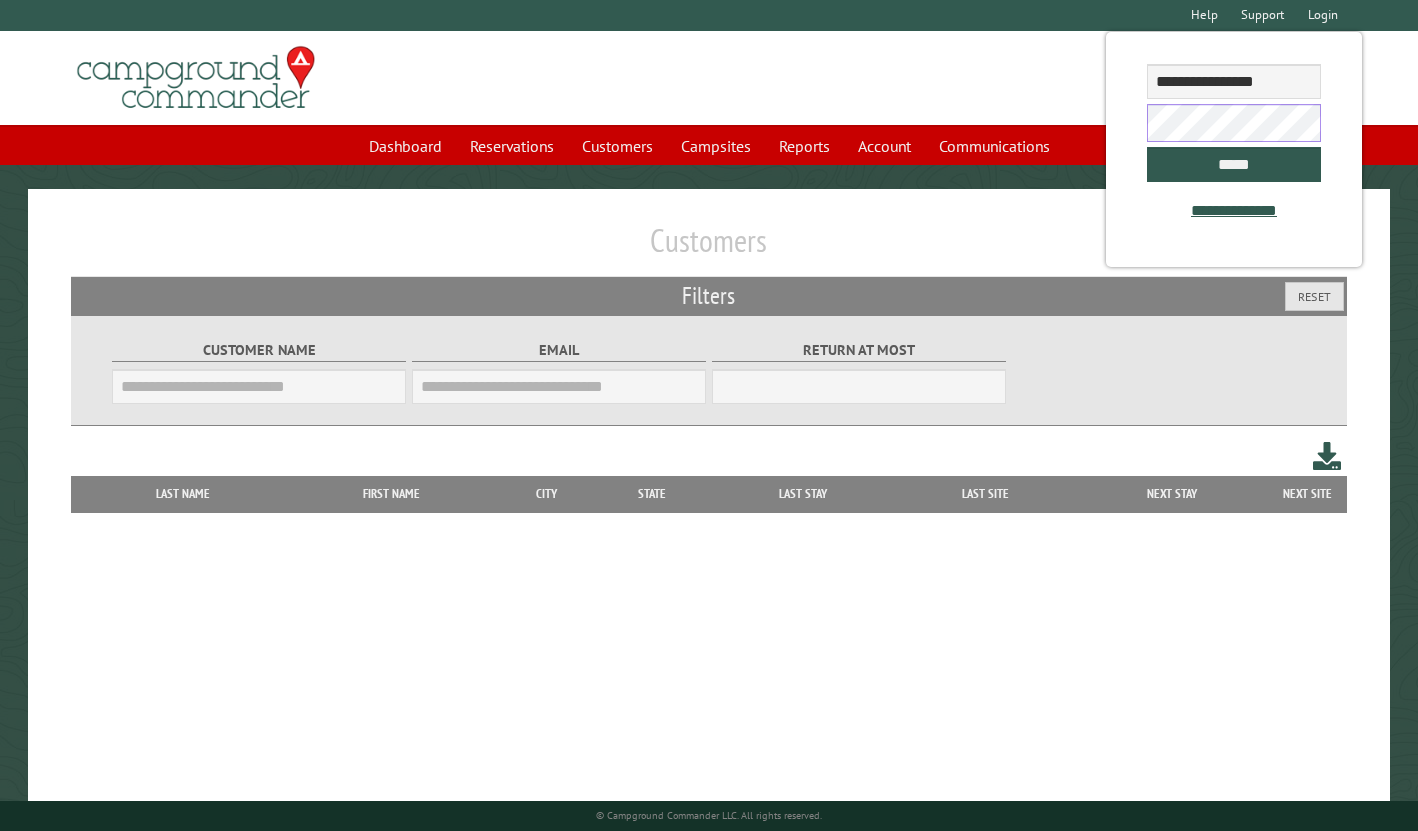 click on "*****" at bounding box center (1233, 164) 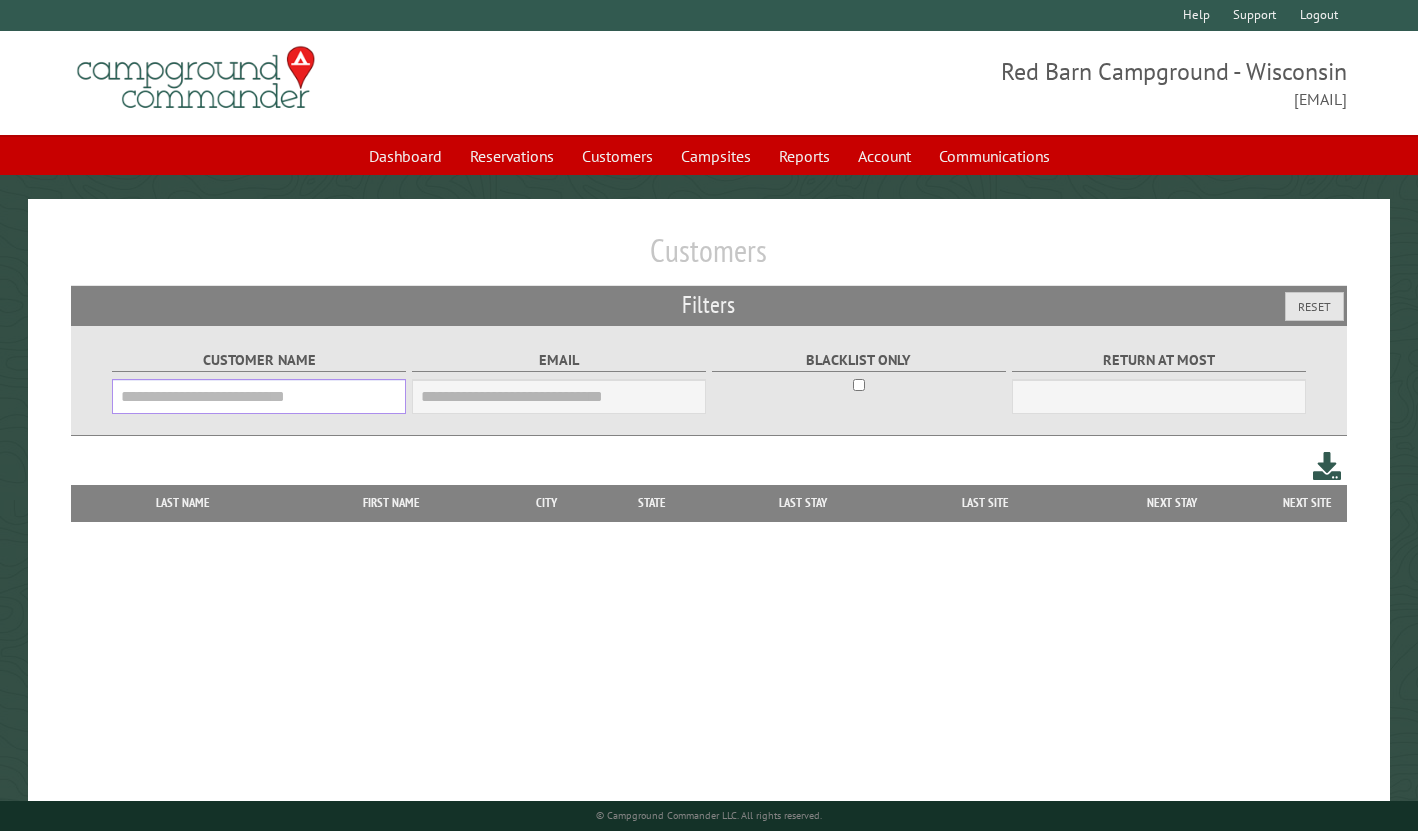 click on "Customer Name" at bounding box center [259, 396] 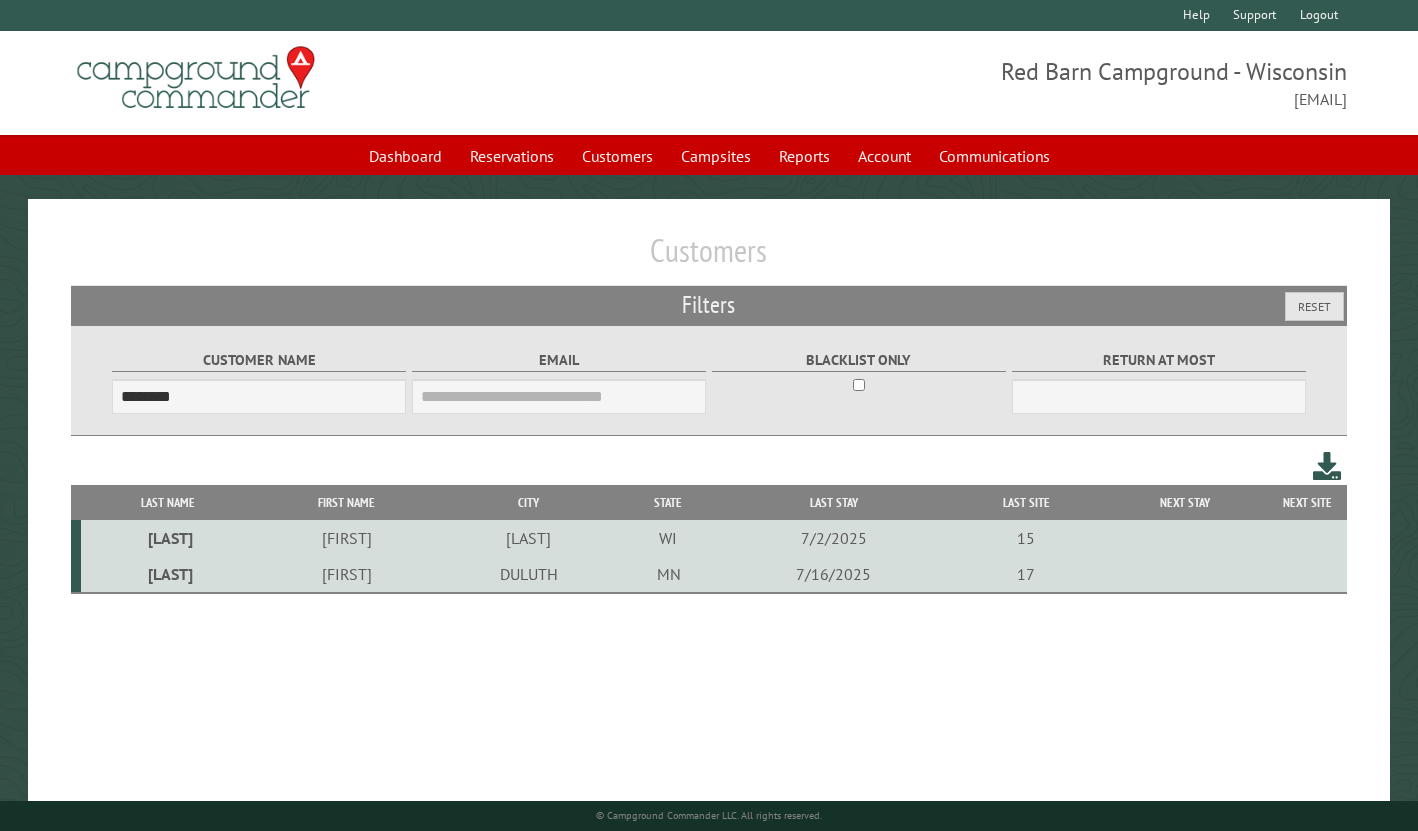 drag, startPoint x: 345, startPoint y: 401, endPoint x: 369, endPoint y: 577, distance: 177.62883 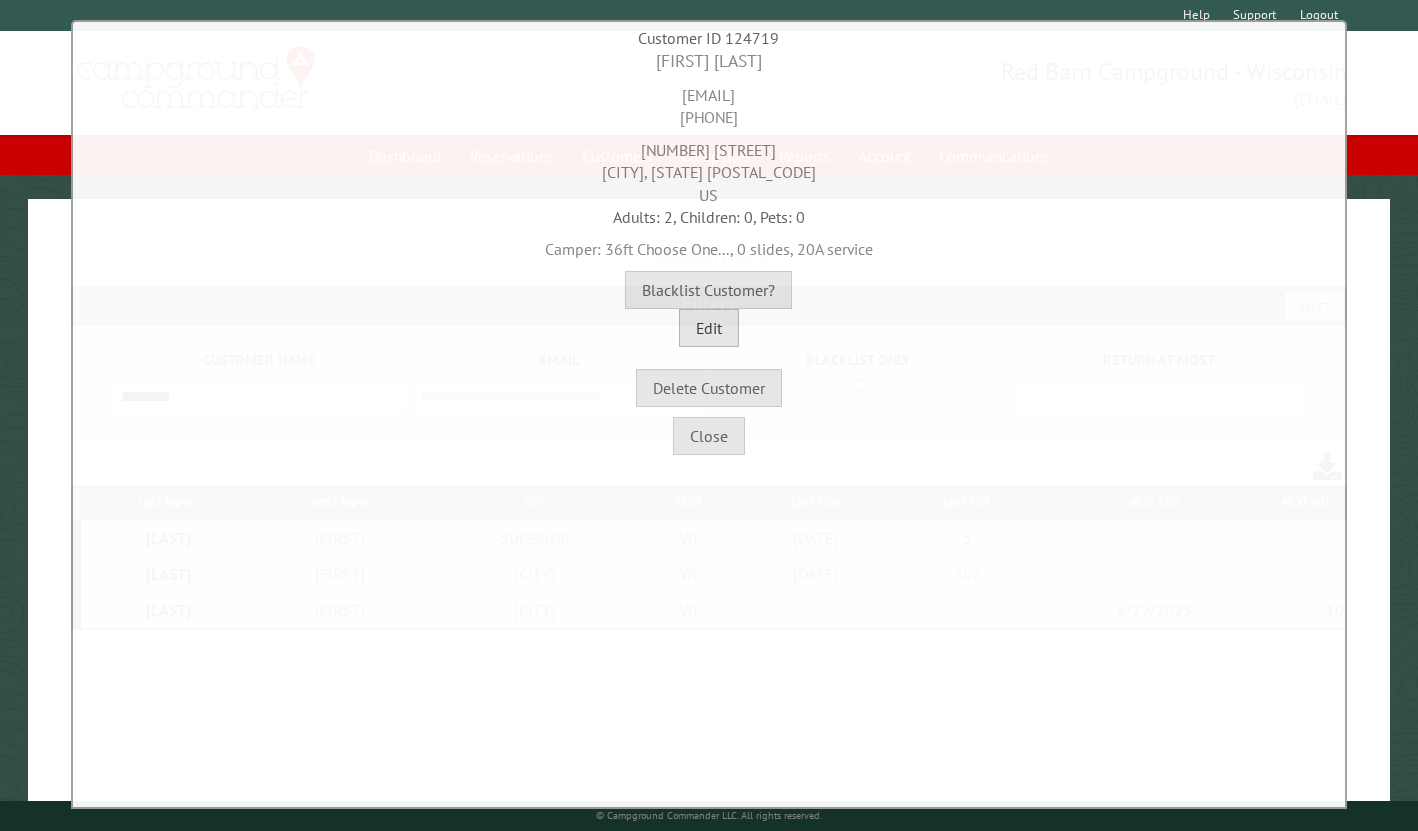 click on "Edit" at bounding box center [709, 328] 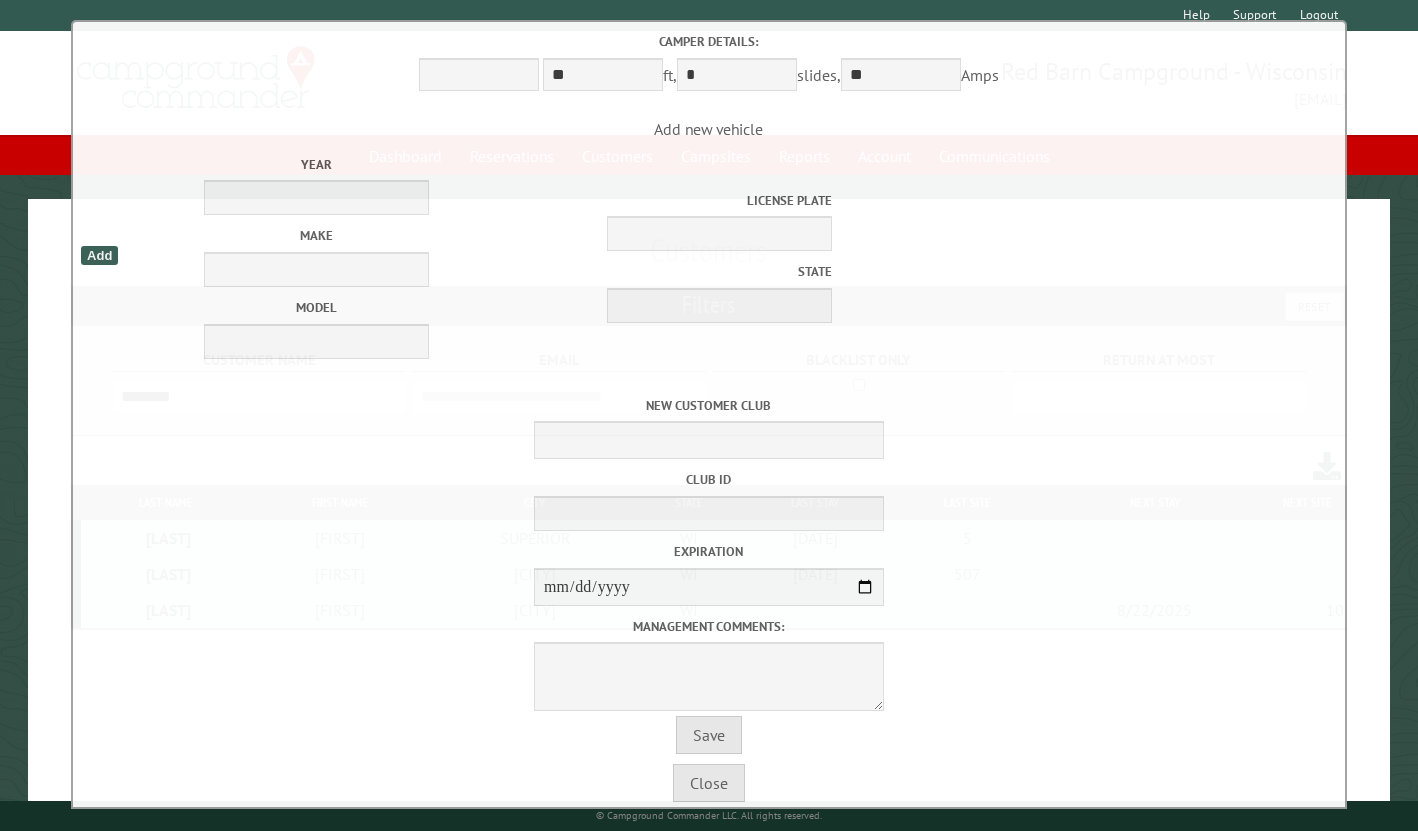 scroll, scrollTop: 394, scrollLeft: 0, axis: vertical 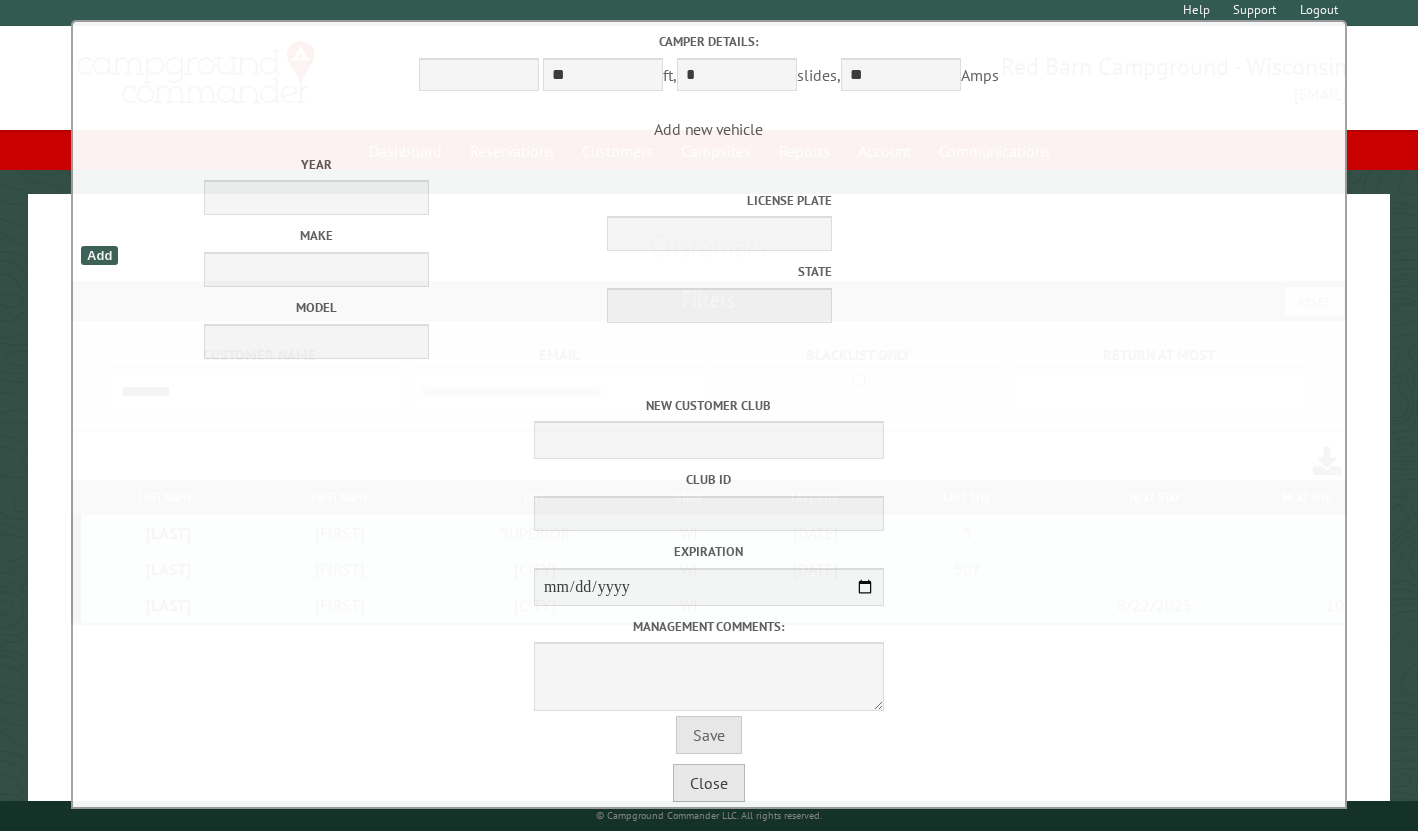 click on "Close" at bounding box center [709, 783] 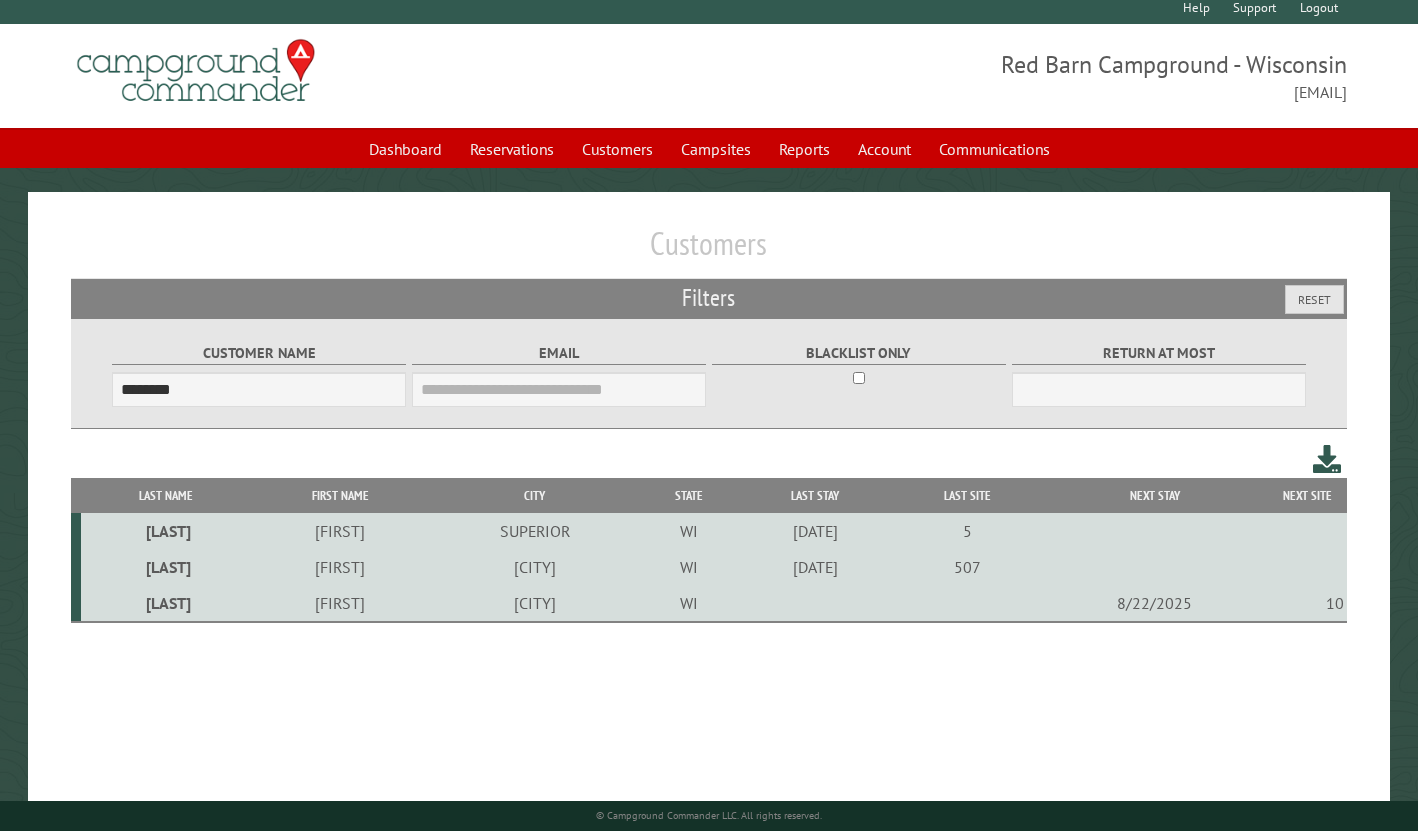 scroll, scrollTop: 7, scrollLeft: 0, axis: vertical 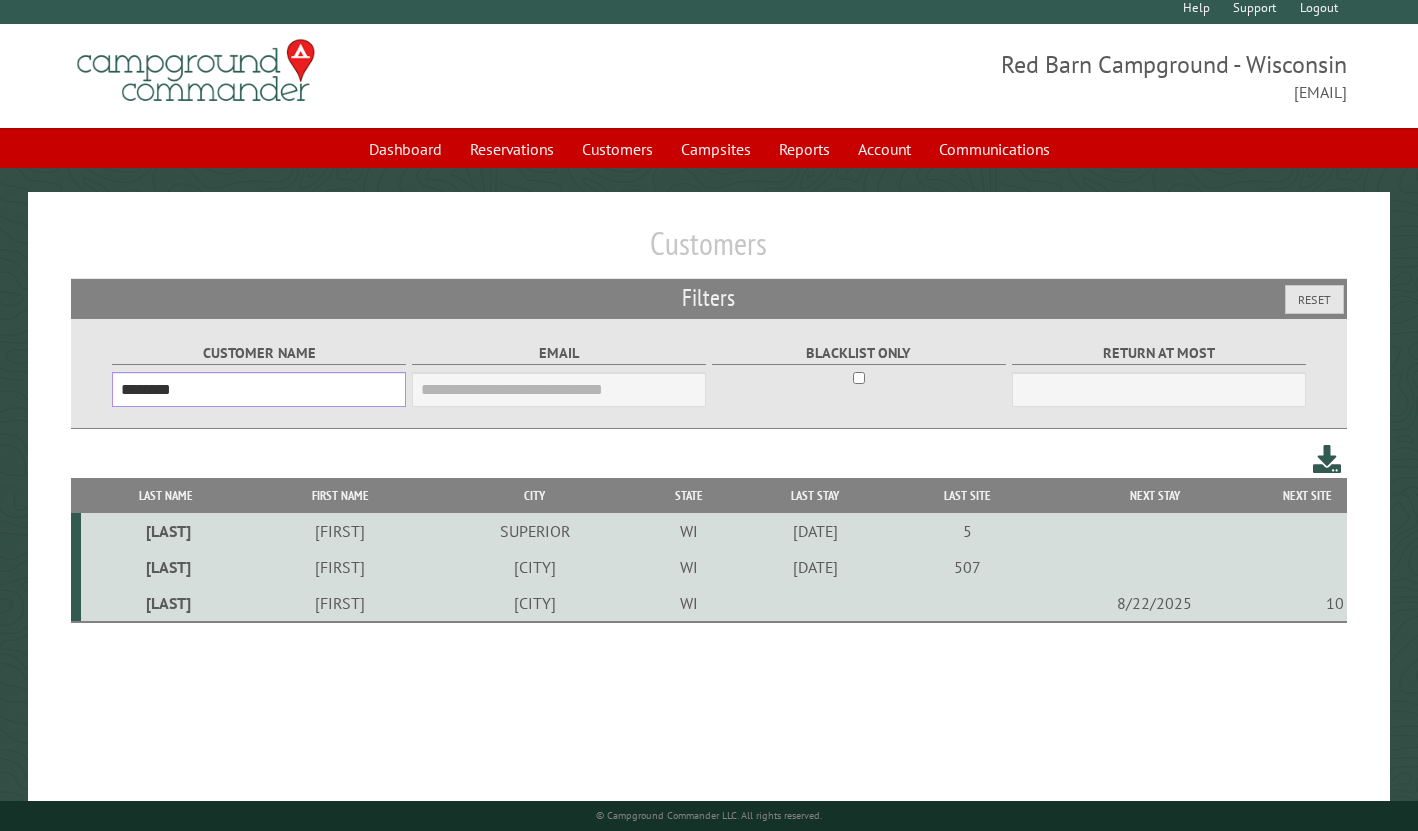 click on "********" at bounding box center [259, 389] 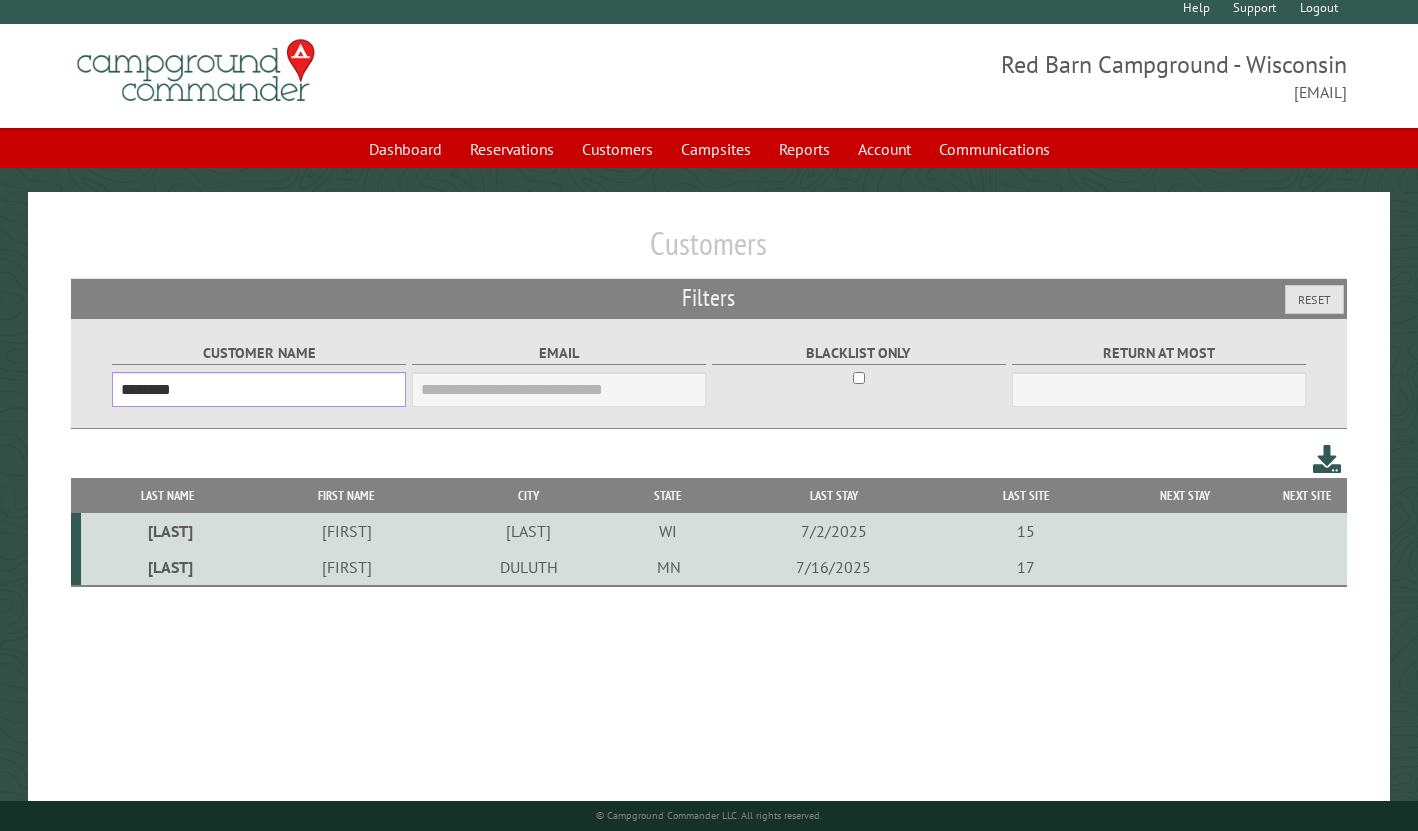 type on "********" 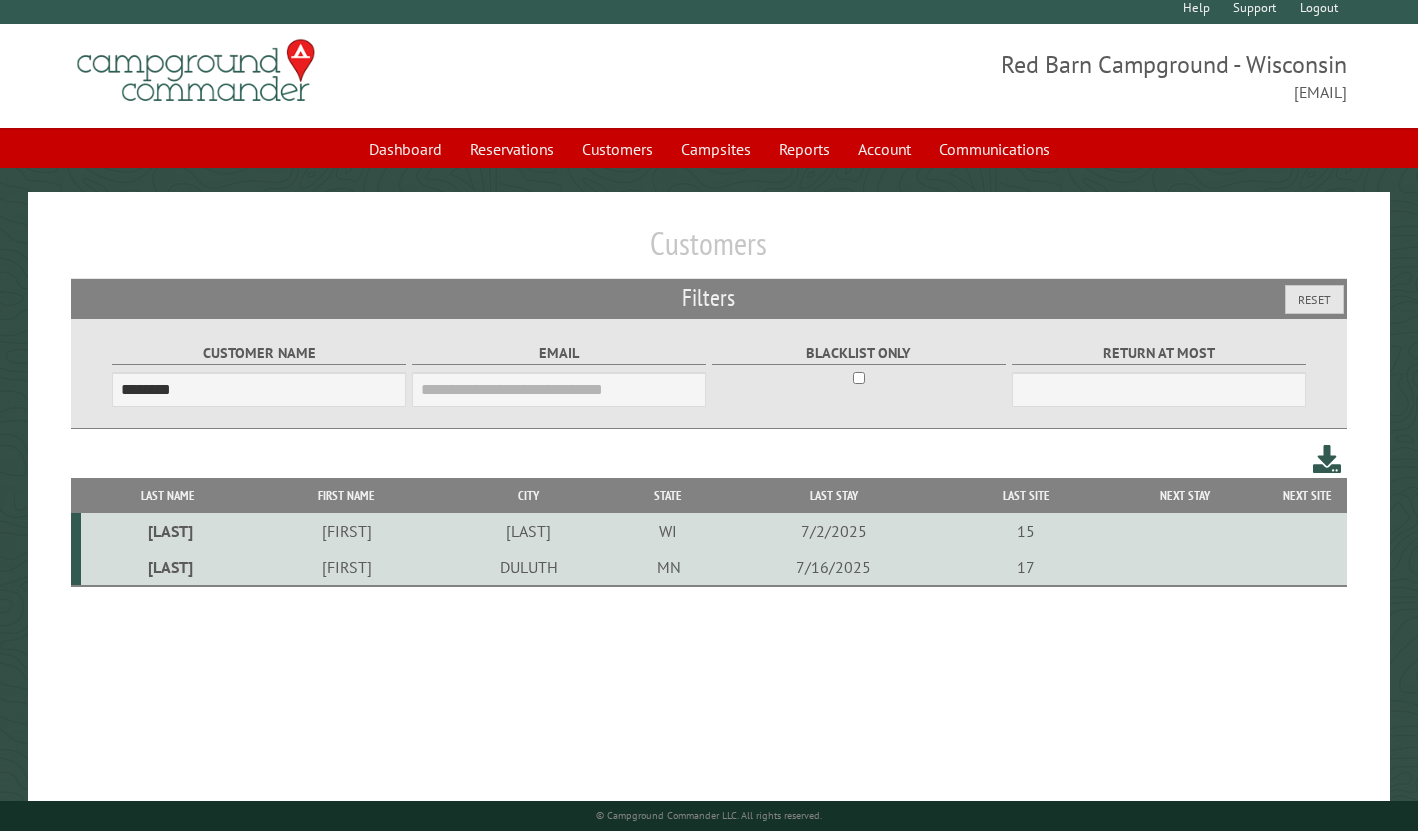 click on "Customers
Filters  Reset
Customer Name
********
Email
Blacklist only
Return at most
***
Last Name
First Name
City
State
Last Stay
Last Site
Next Stay
Pederson" at bounding box center (708, 524) 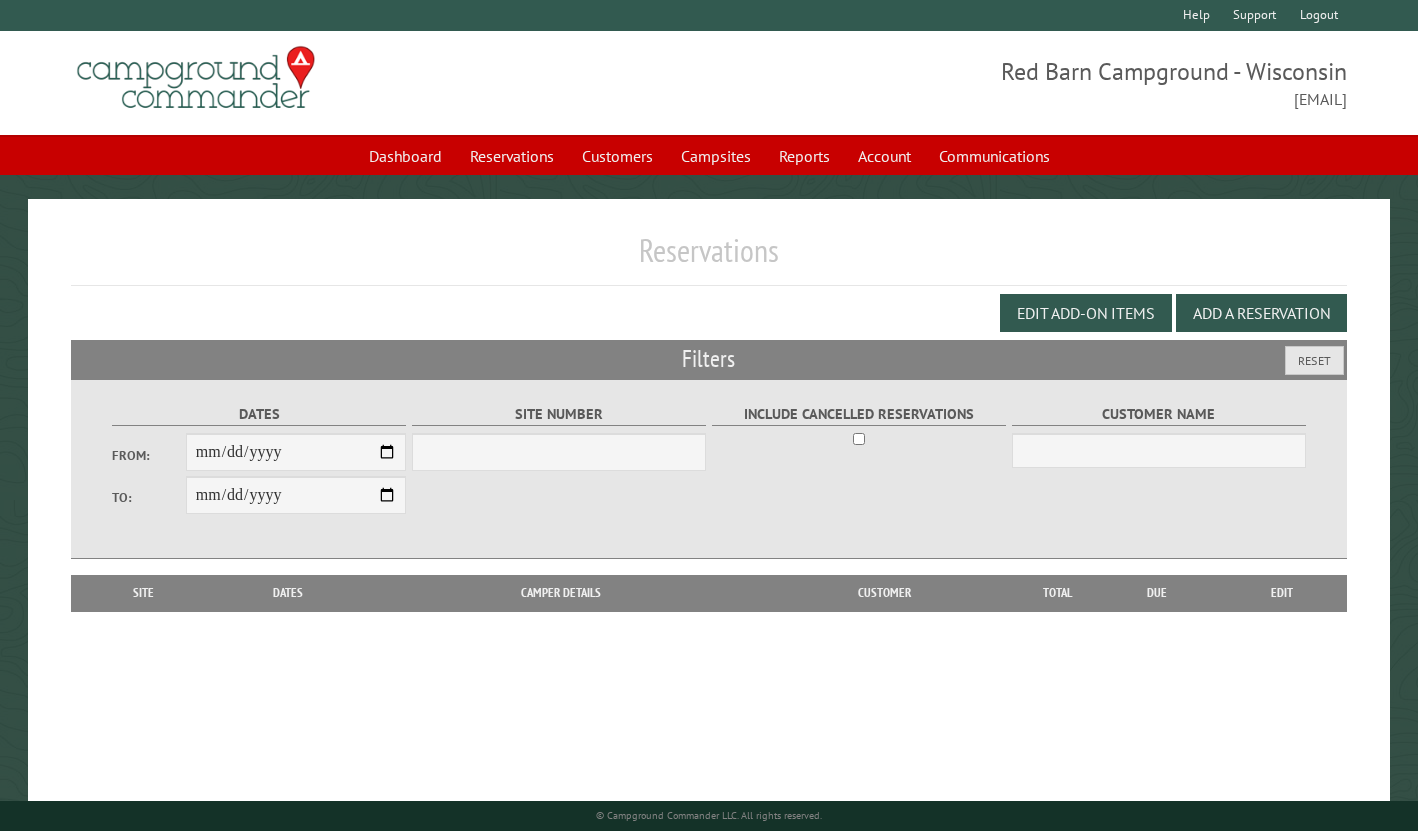 scroll, scrollTop: 79, scrollLeft: 0, axis: vertical 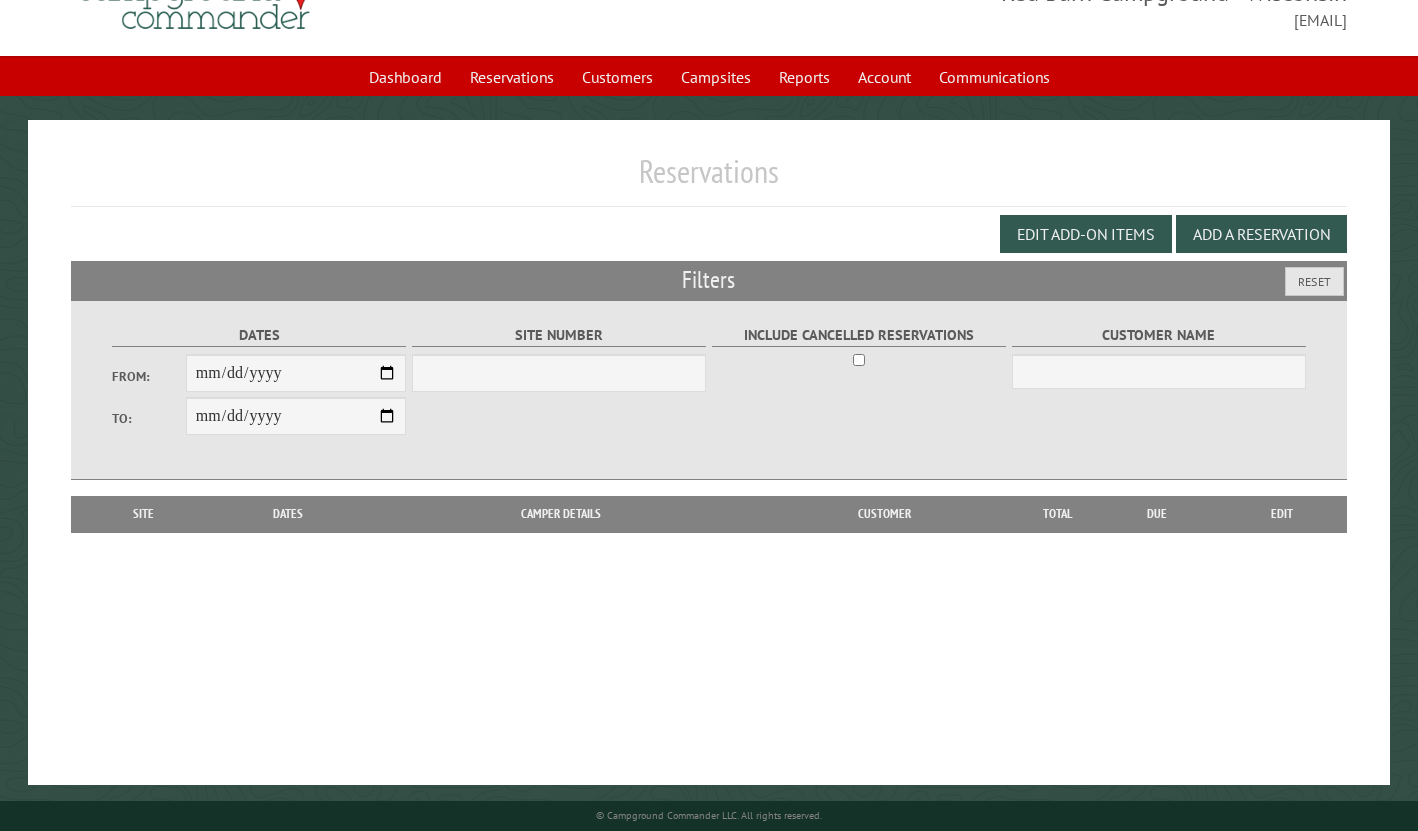 select on "***" 